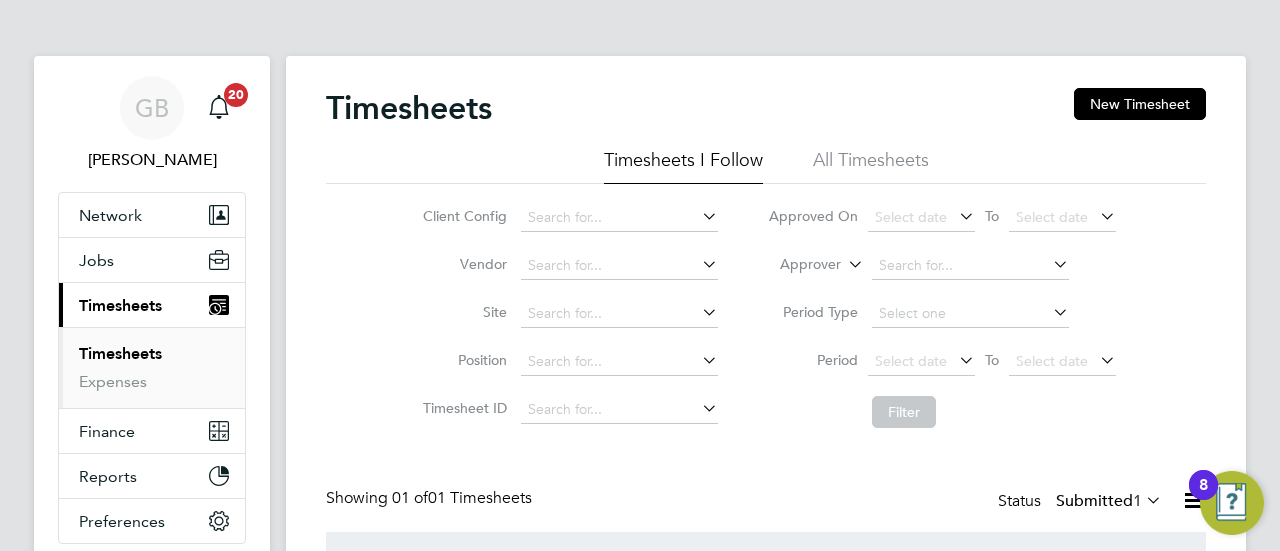 scroll, scrollTop: 0, scrollLeft: 0, axis: both 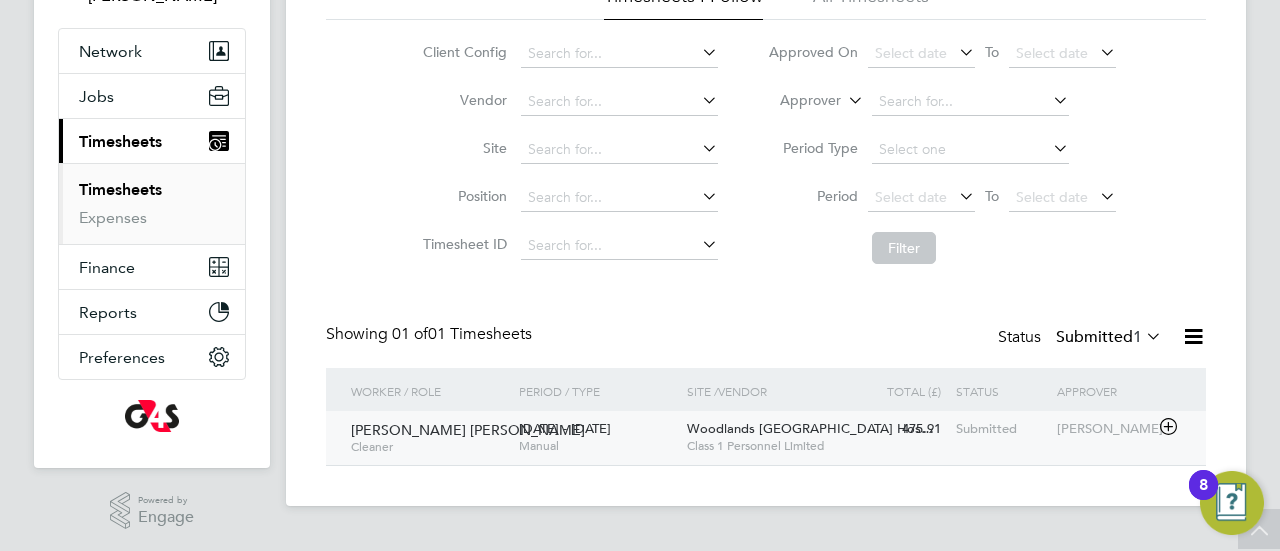 click on "[PERSON_NAME] [PERSON_NAME]" 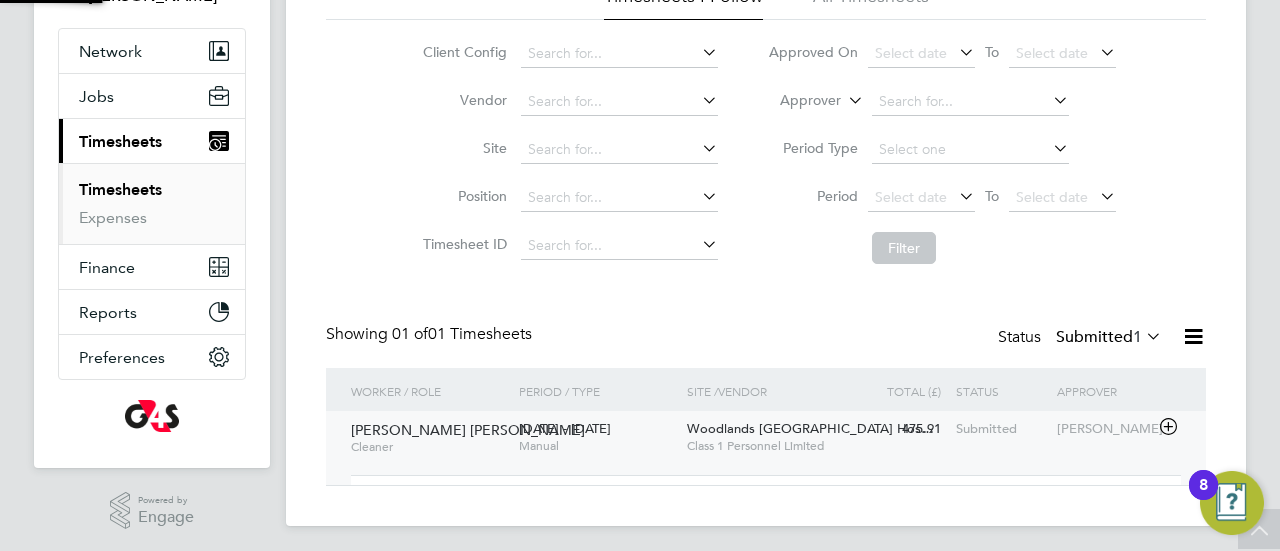 scroll, scrollTop: 10, scrollLeft: 10, axis: both 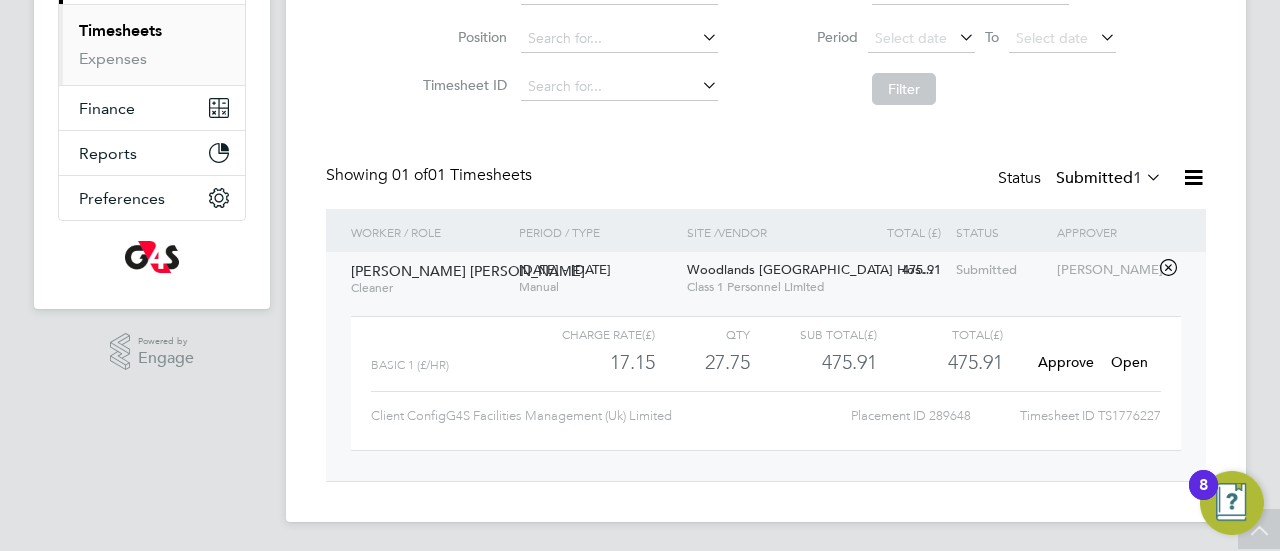 click on "Open" 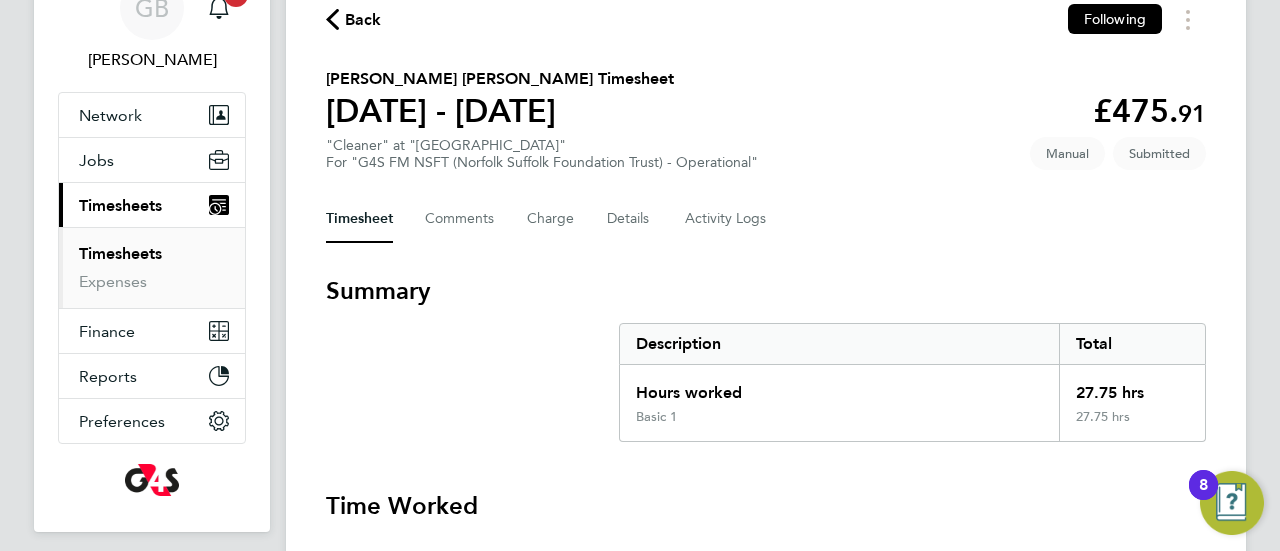 scroll, scrollTop: 200, scrollLeft: 0, axis: vertical 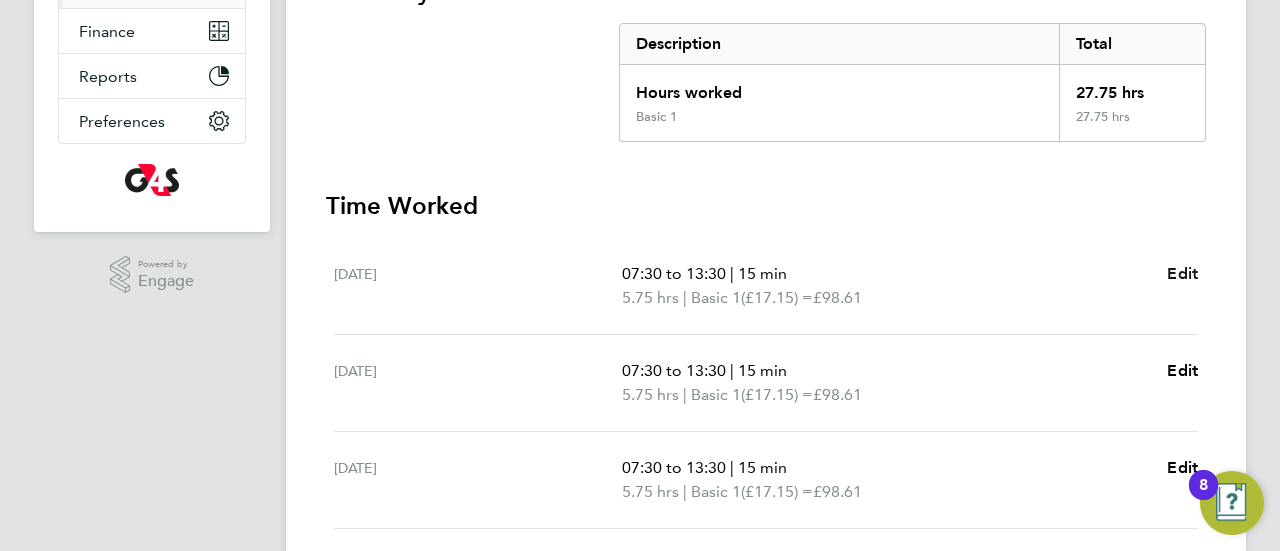 click on "Edit" at bounding box center (1182, 273) 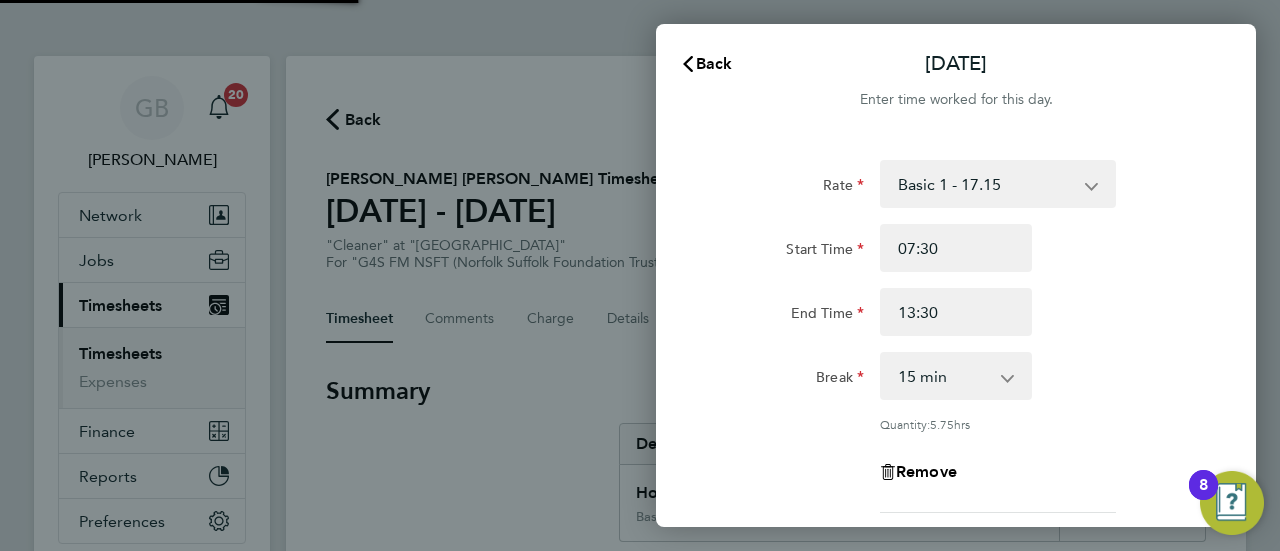 scroll, scrollTop: 0, scrollLeft: 0, axis: both 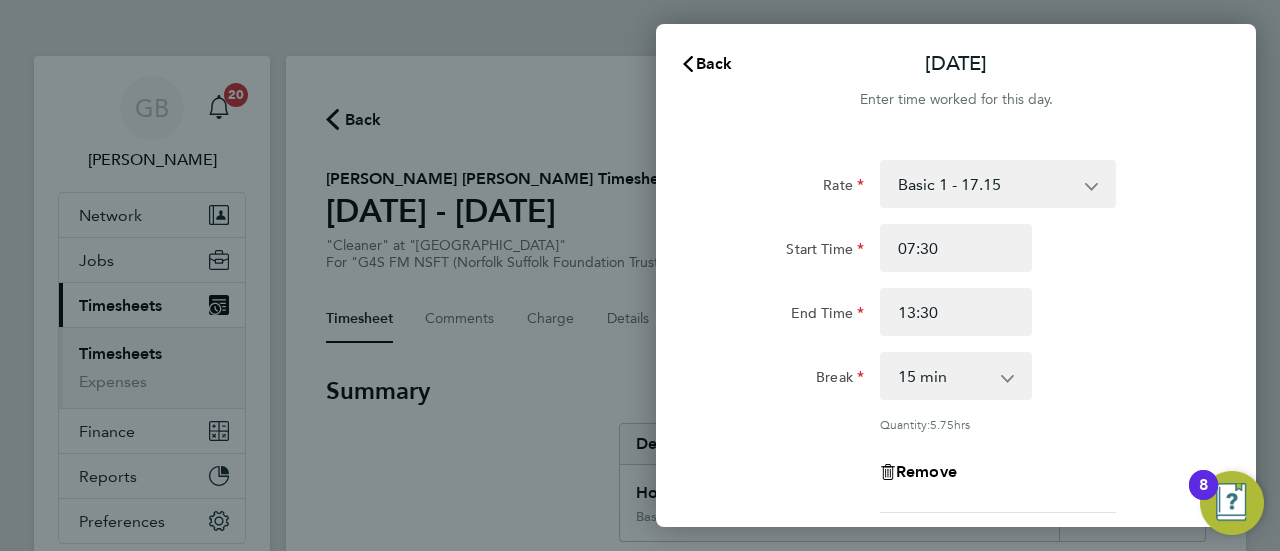 click on "0 min   15 min   30 min   45 min   60 min   75 min   90 min" at bounding box center (944, 376) 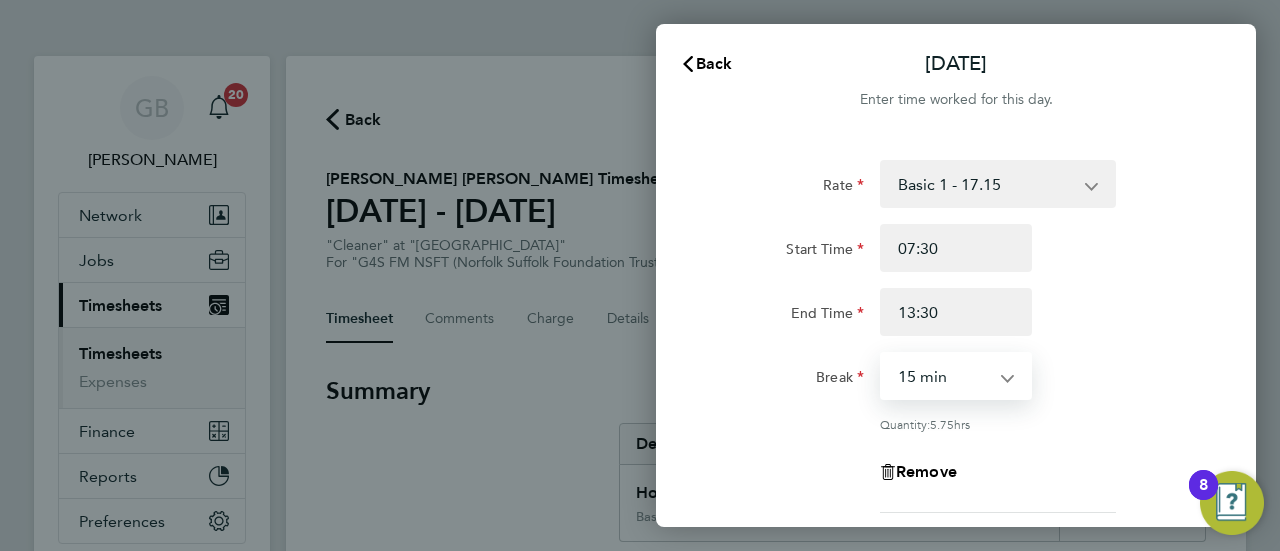 select on "0" 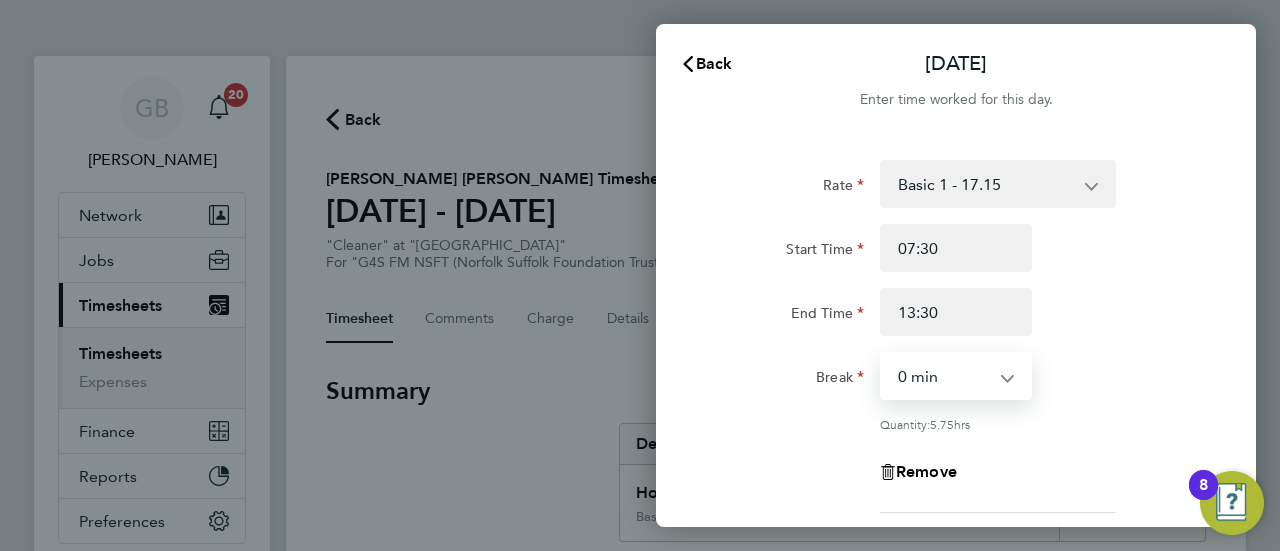 click on "0 min   15 min   30 min   45 min   60 min   75 min   90 min" at bounding box center (944, 376) 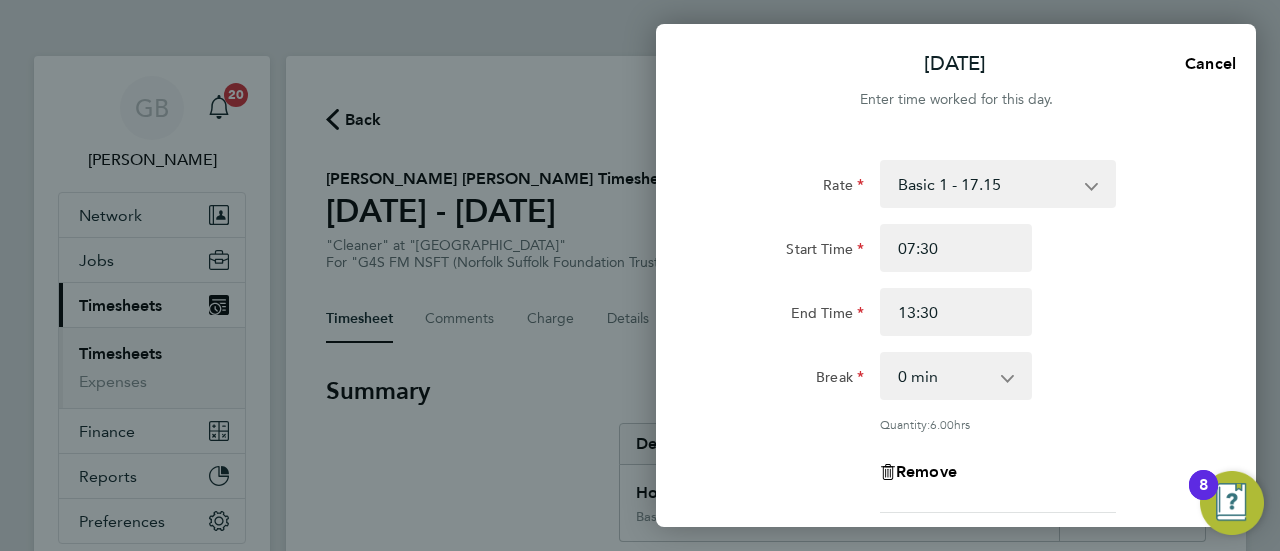 click on "Break  0 min   15 min   30 min   45 min   60 min   75 min   90 min" 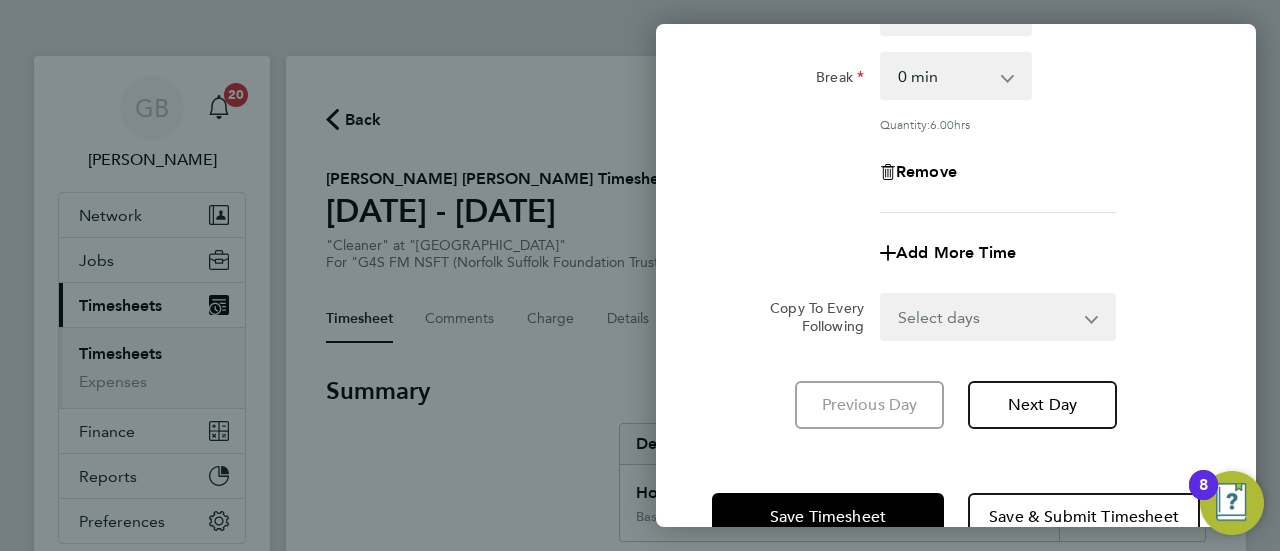 scroll, scrollTop: 352, scrollLeft: 0, axis: vertical 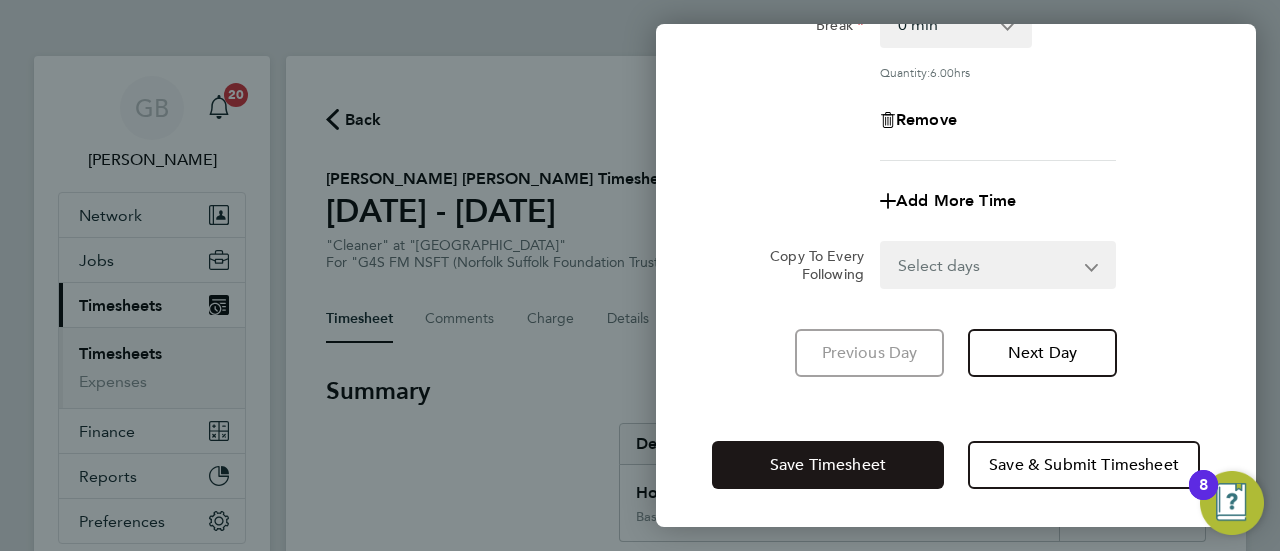 click on "Save Timesheet" 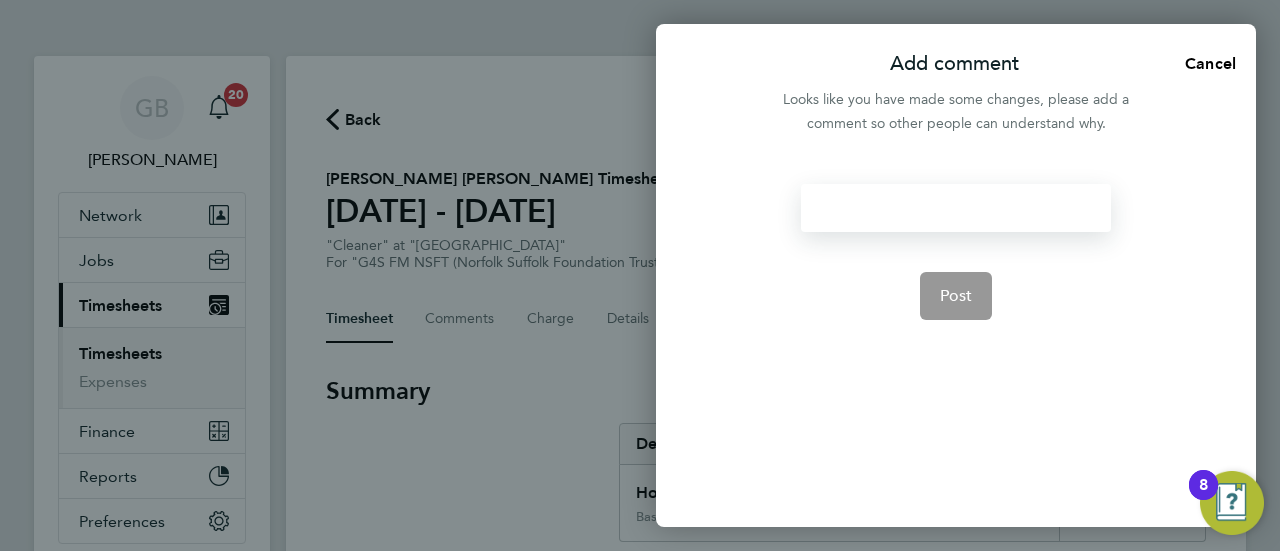 click at bounding box center [955, 208] 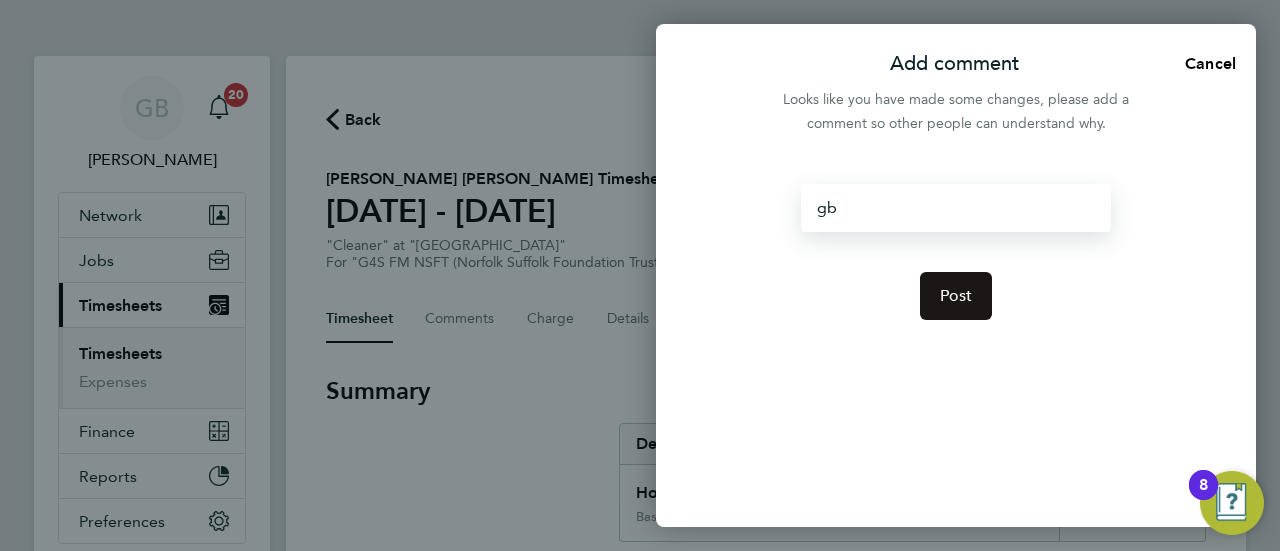 click on "Post" 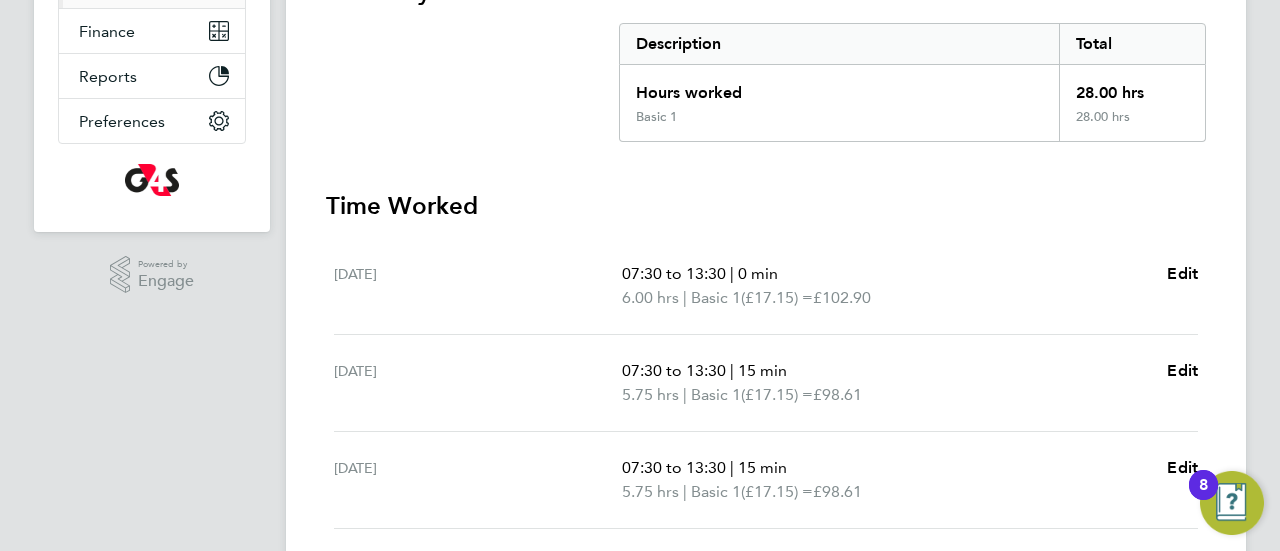 scroll, scrollTop: 500, scrollLeft: 0, axis: vertical 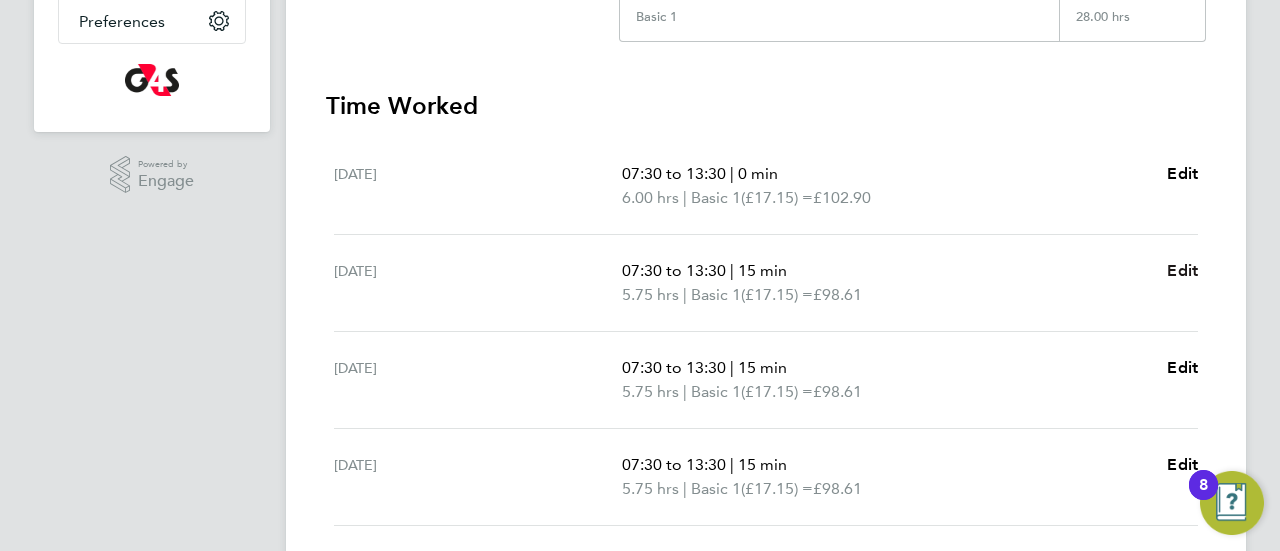 click on "Edit" at bounding box center [1182, 270] 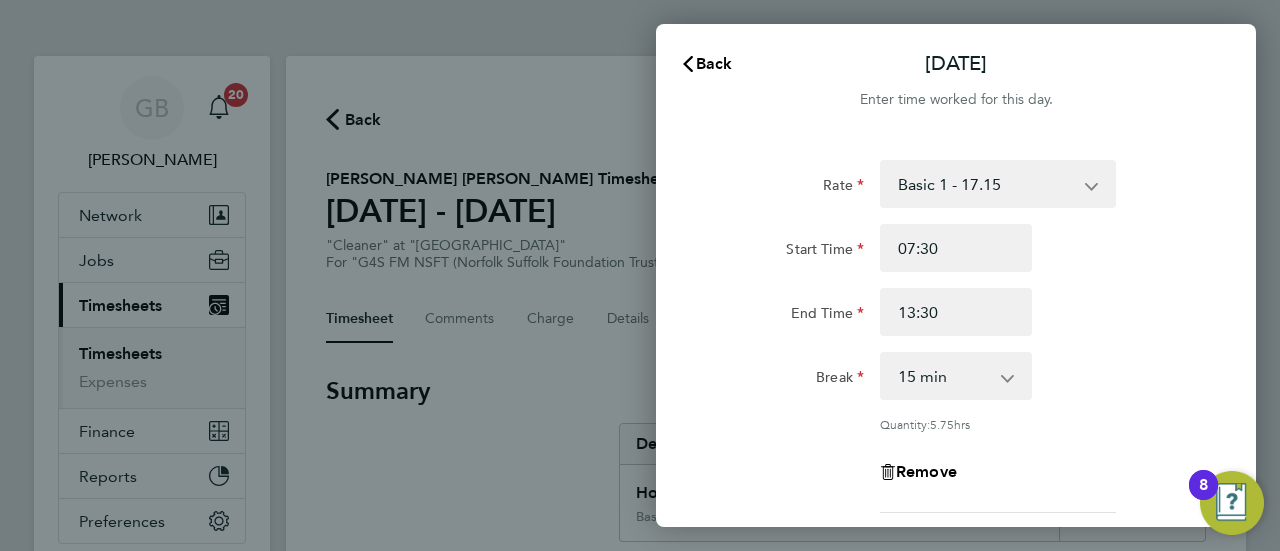 scroll, scrollTop: 0, scrollLeft: 0, axis: both 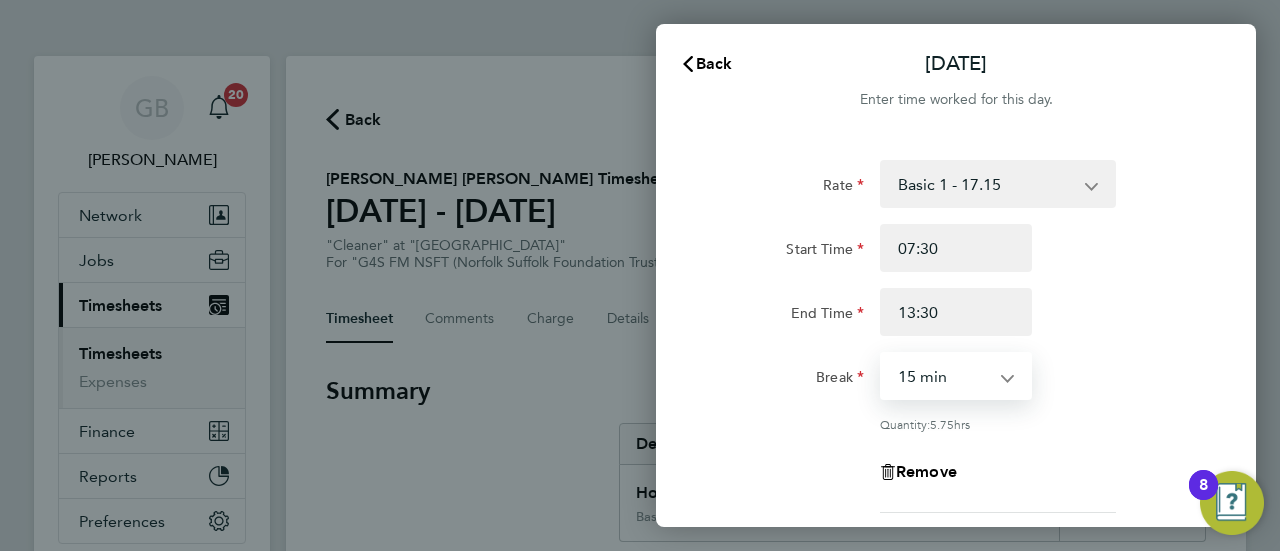 click on "0 min   15 min   30 min   45 min   60 min   75 min   90 min" at bounding box center (944, 376) 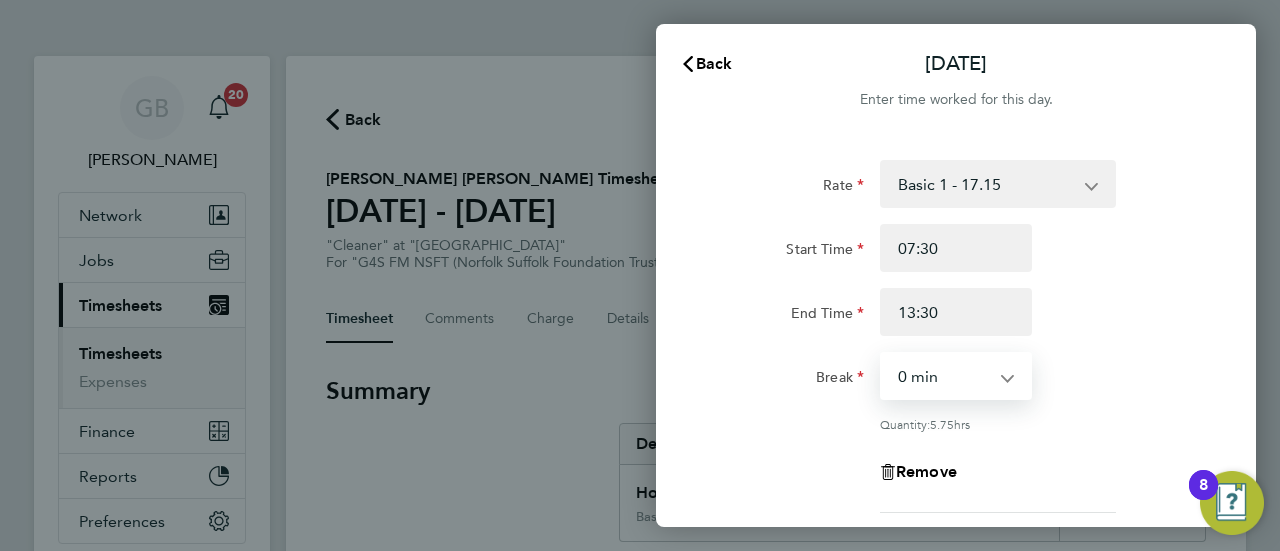 click on "0 min   15 min   30 min   45 min   60 min   75 min   90 min" at bounding box center (944, 376) 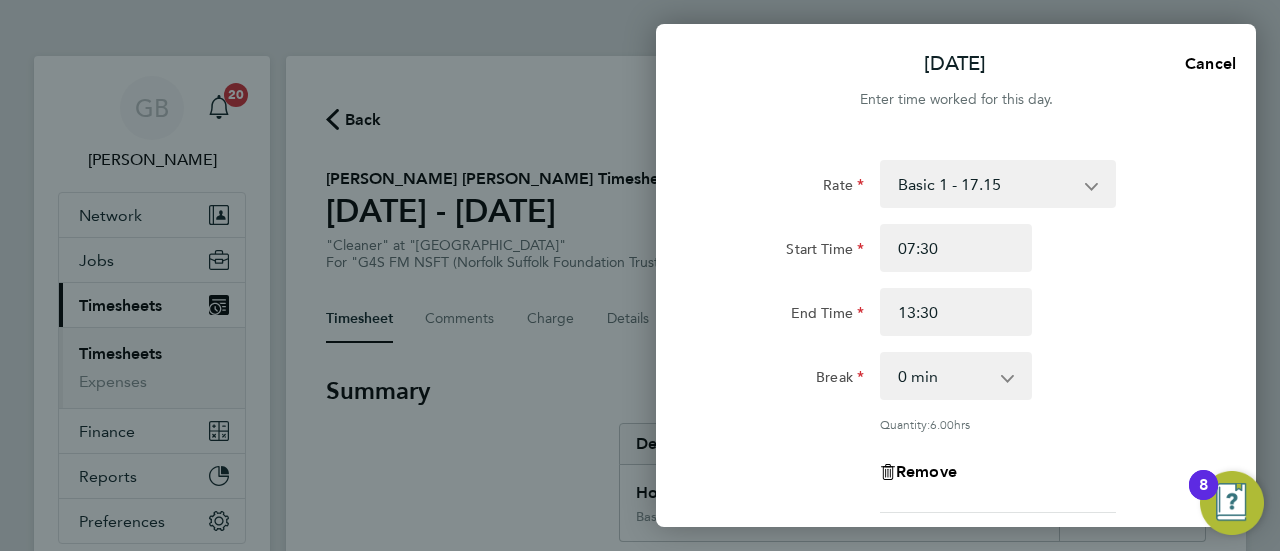 click on "End Time 13:30" 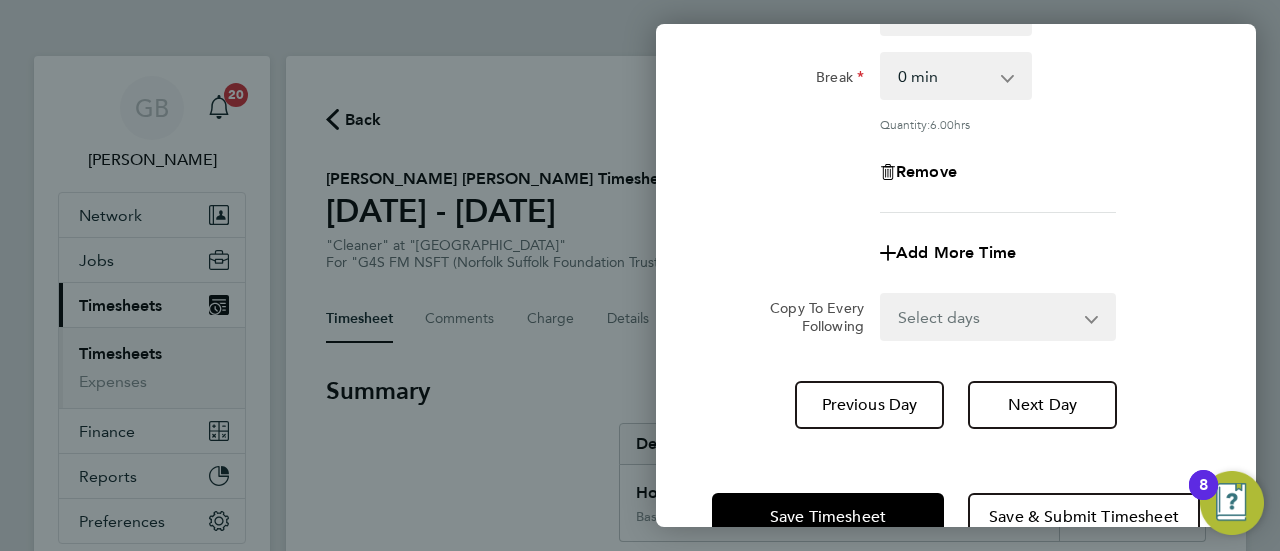 scroll, scrollTop: 352, scrollLeft: 0, axis: vertical 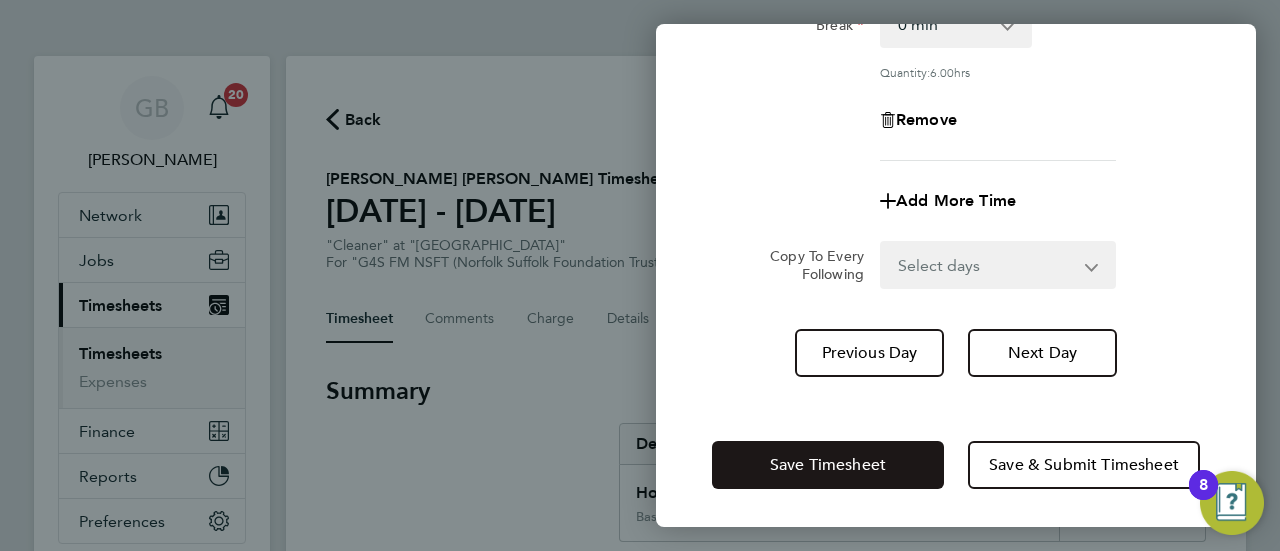 drag, startPoint x: 848, startPoint y: 463, endPoint x: 860, endPoint y: 441, distance: 25.059929 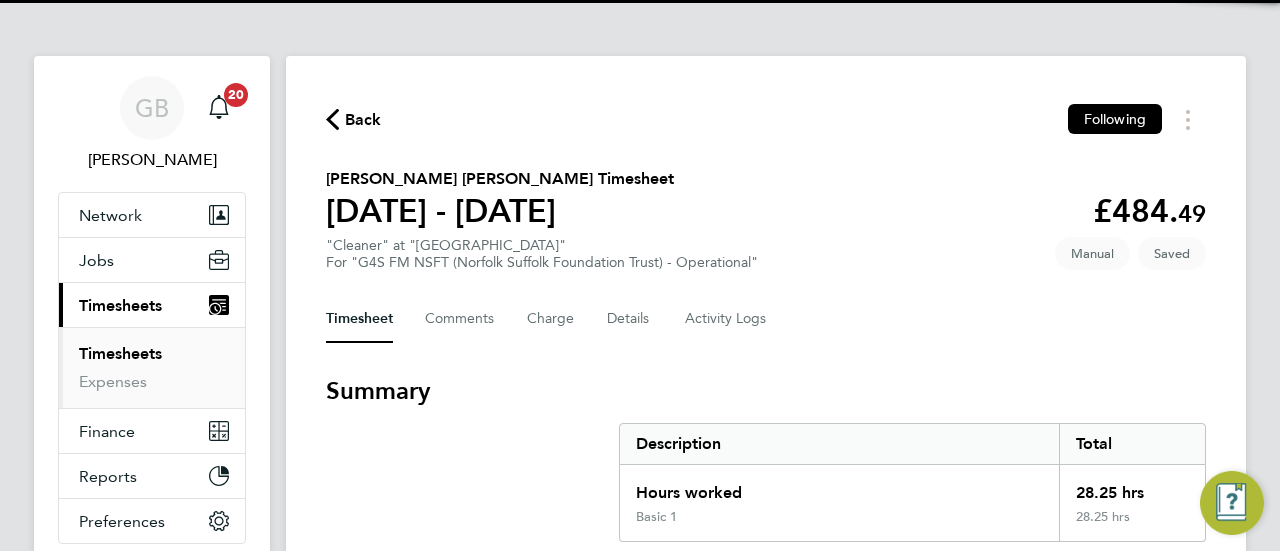 scroll, scrollTop: 500, scrollLeft: 0, axis: vertical 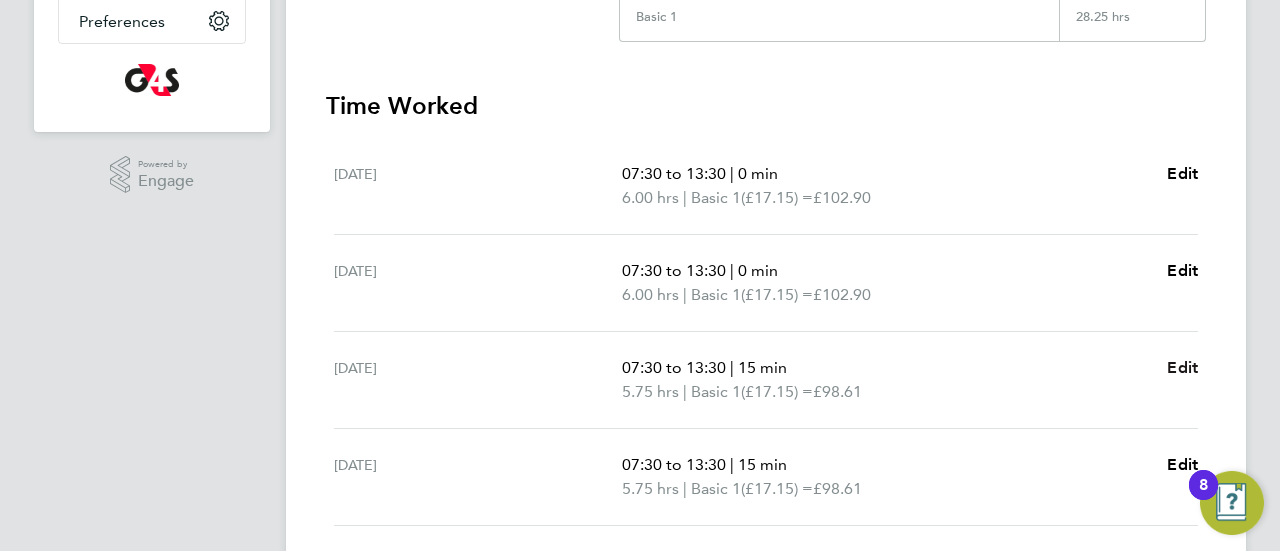 click on "Edit" at bounding box center [1182, 367] 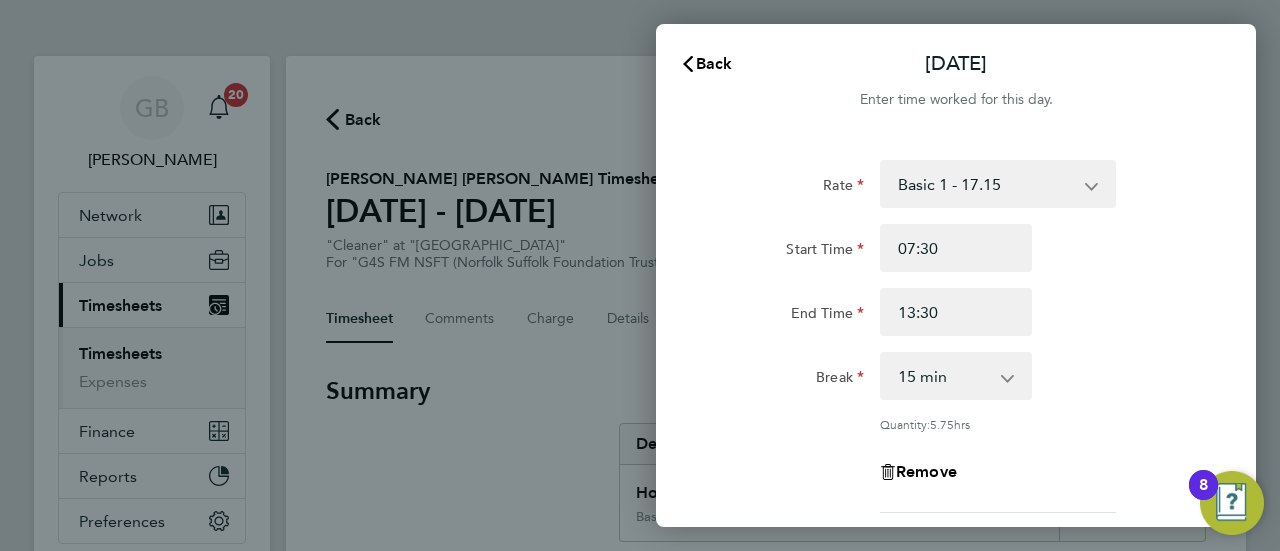 scroll, scrollTop: 0, scrollLeft: 0, axis: both 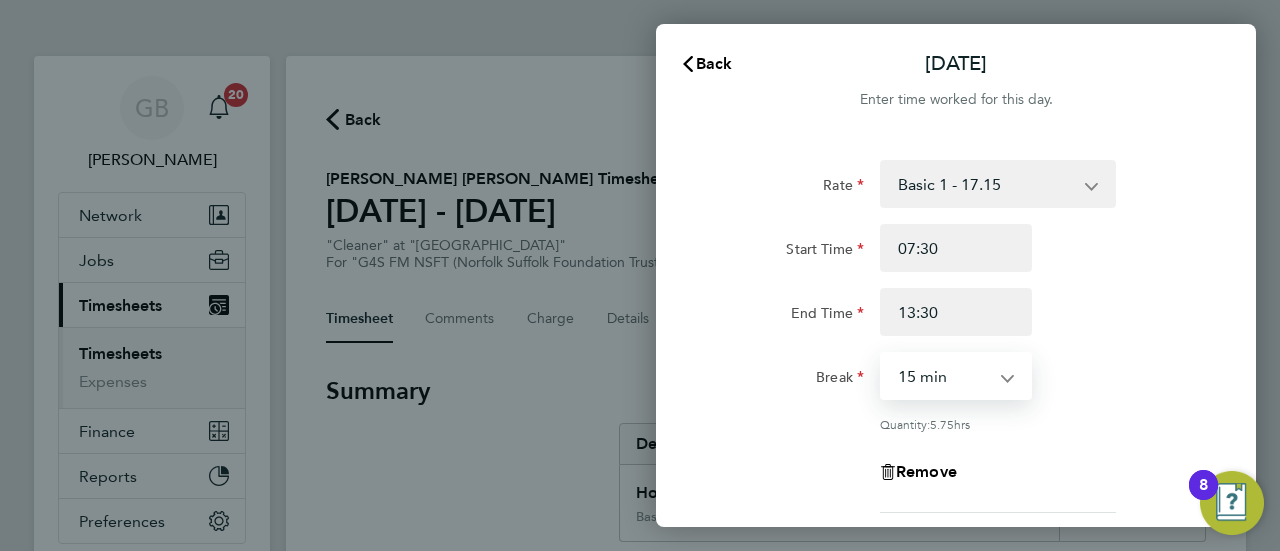 click on "0 min   15 min   30 min   45 min   60 min   75 min   90 min" at bounding box center [944, 376] 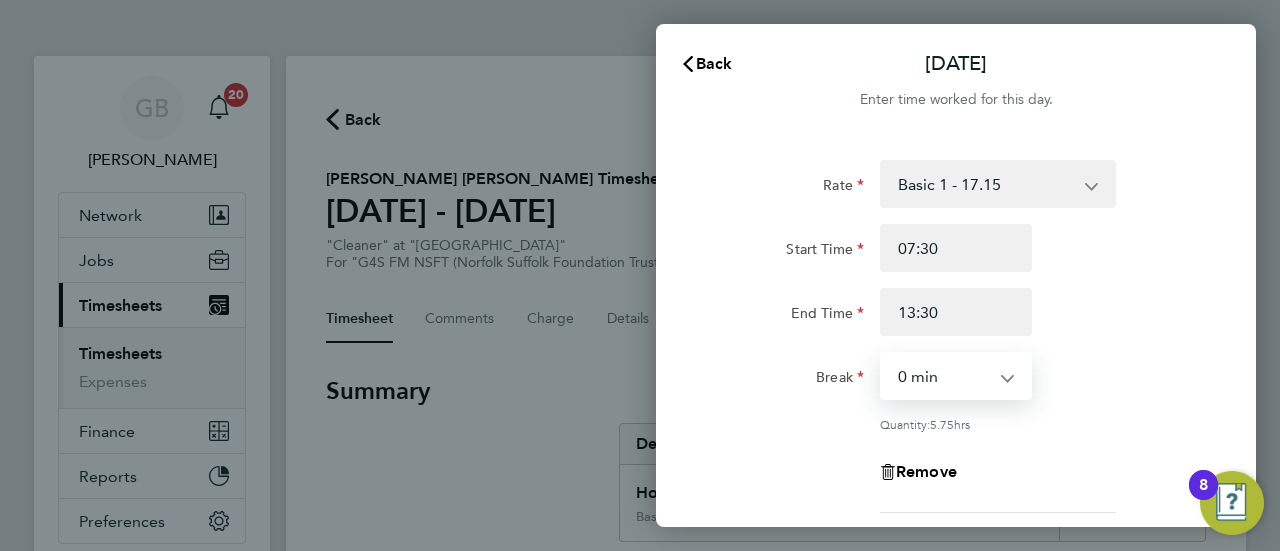 click on "0 min   15 min   30 min   45 min   60 min   75 min   90 min" at bounding box center [944, 376] 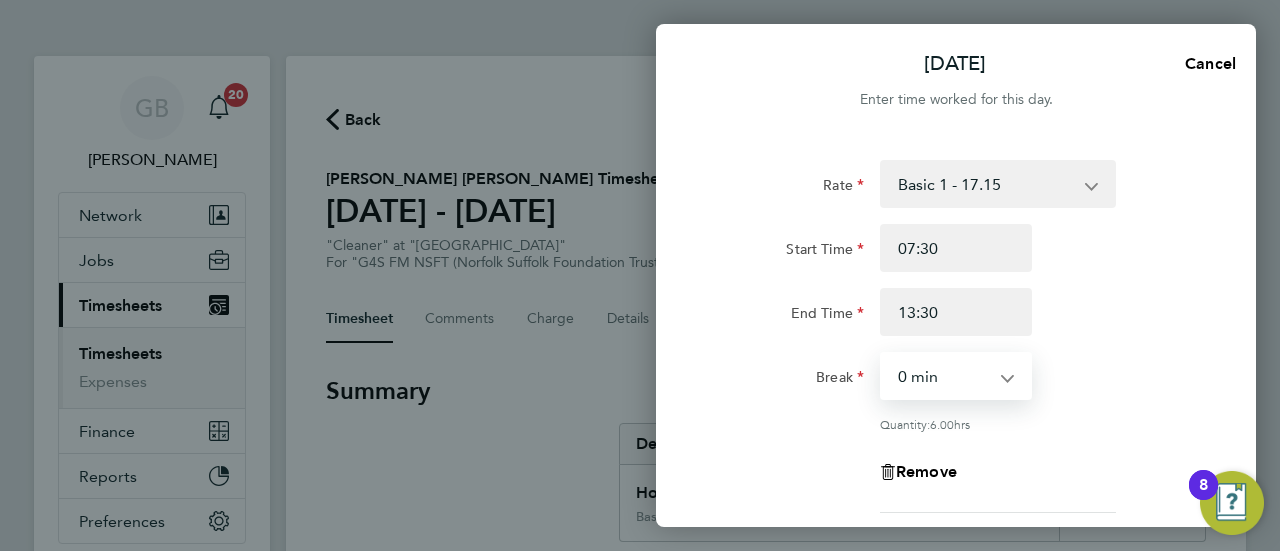 click on "Rate  Basic 1 - 17.15
Start Time 07:30 End Time 13:30 Break  0 min   15 min   30 min   45 min   60 min   75 min   90 min
Quantity:  6.00  hrs
Remove" 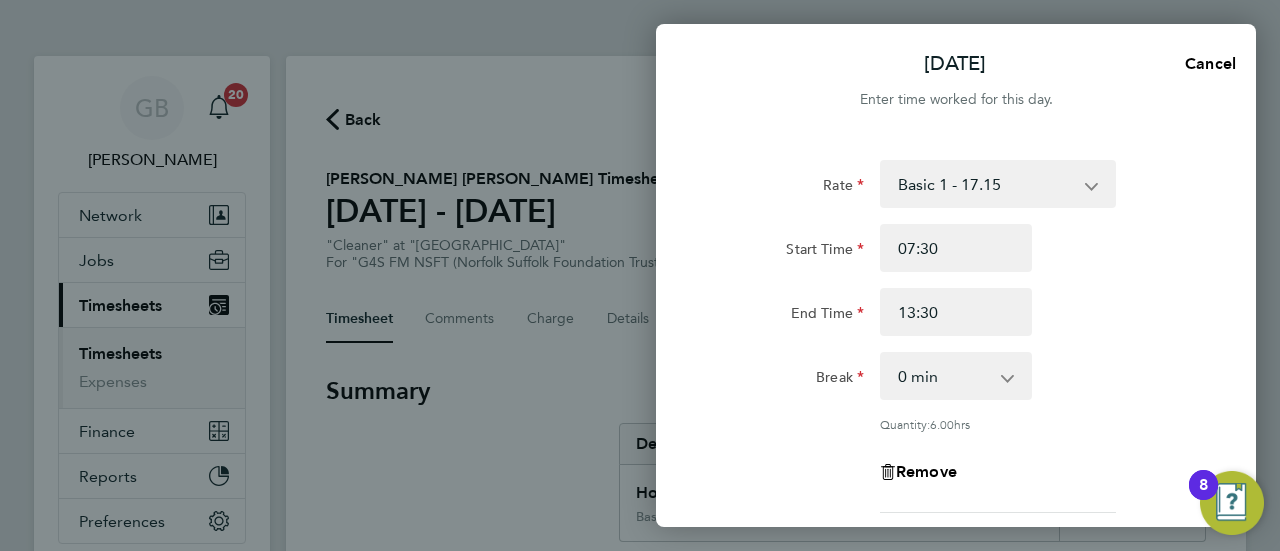 scroll, scrollTop: 352, scrollLeft: 0, axis: vertical 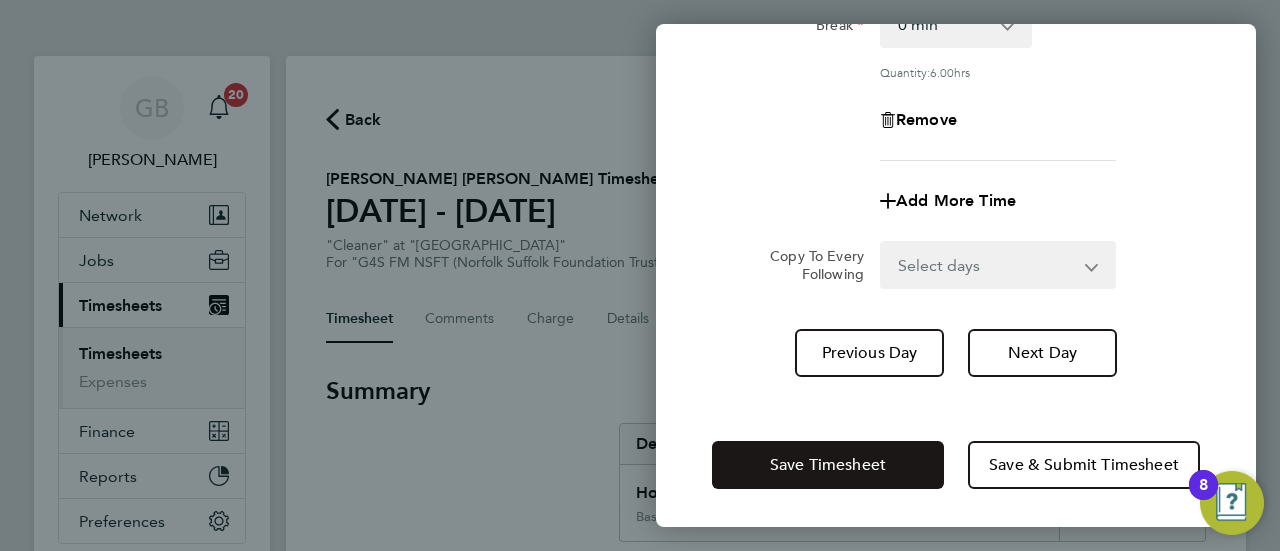 drag, startPoint x: 846, startPoint y: 461, endPoint x: 887, endPoint y: 443, distance: 44.777225 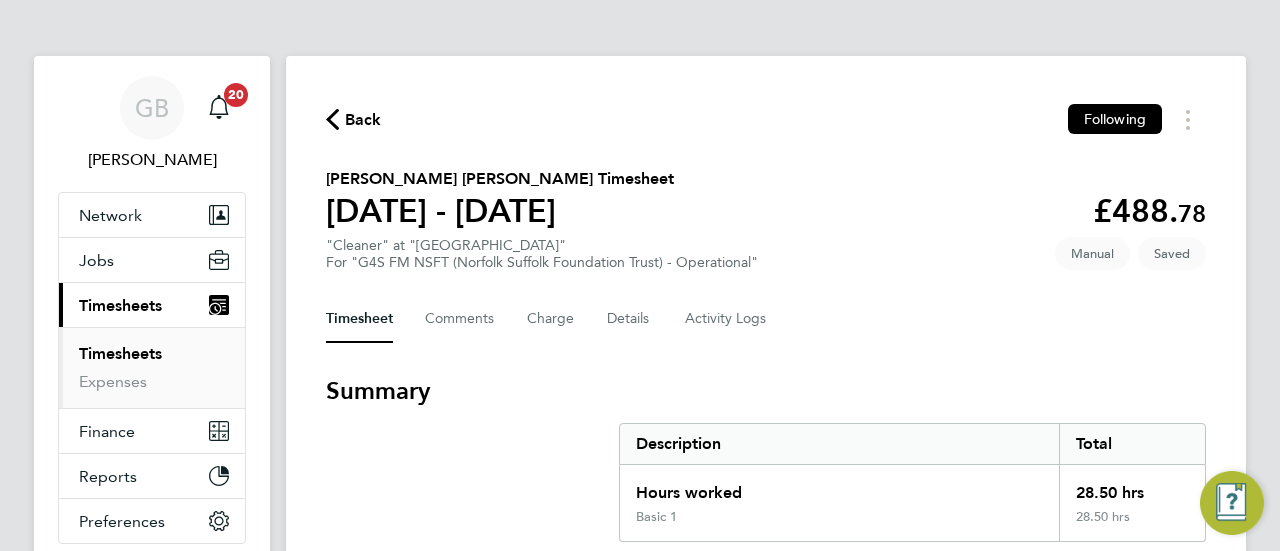 scroll, scrollTop: 700, scrollLeft: 0, axis: vertical 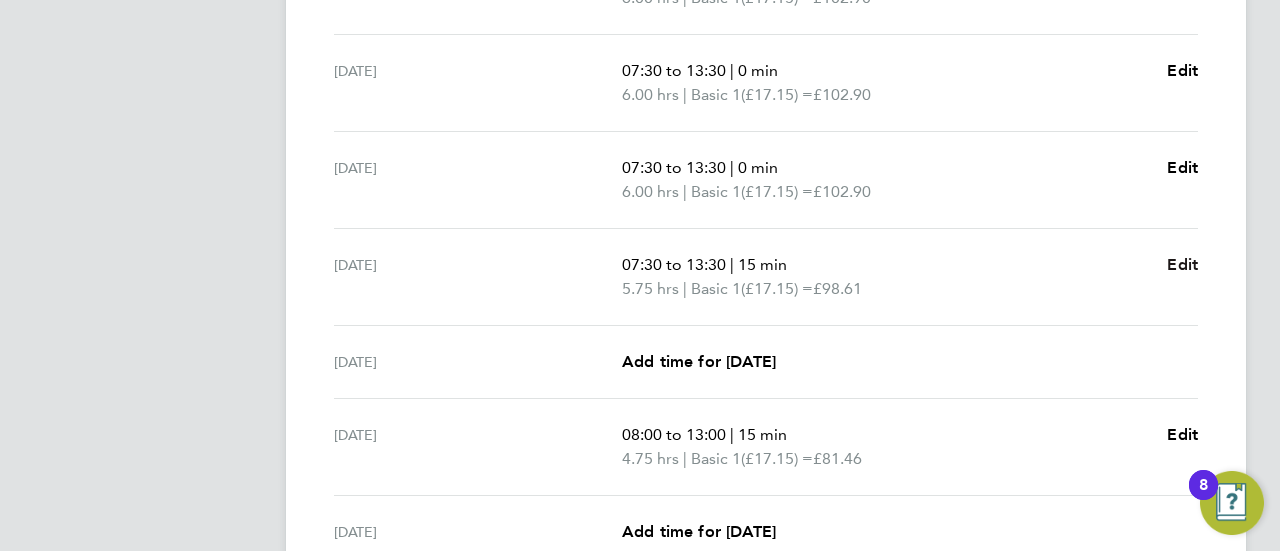 click on "Edit" at bounding box center (1182, 264) 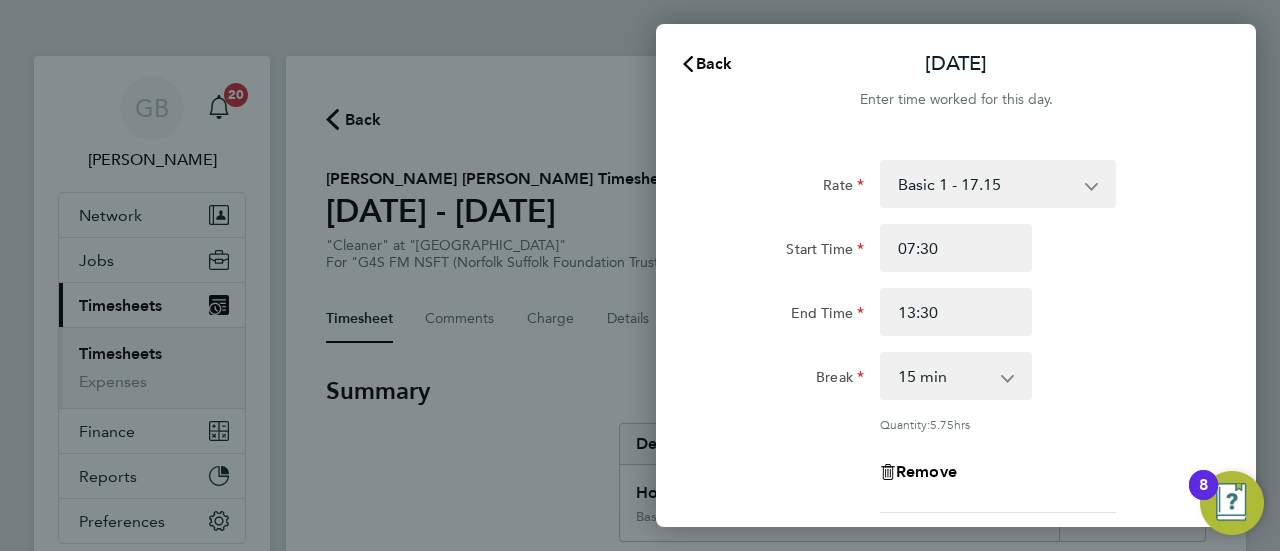 scroll, scrollTop: 0, scrollLeft: 0, axis: both 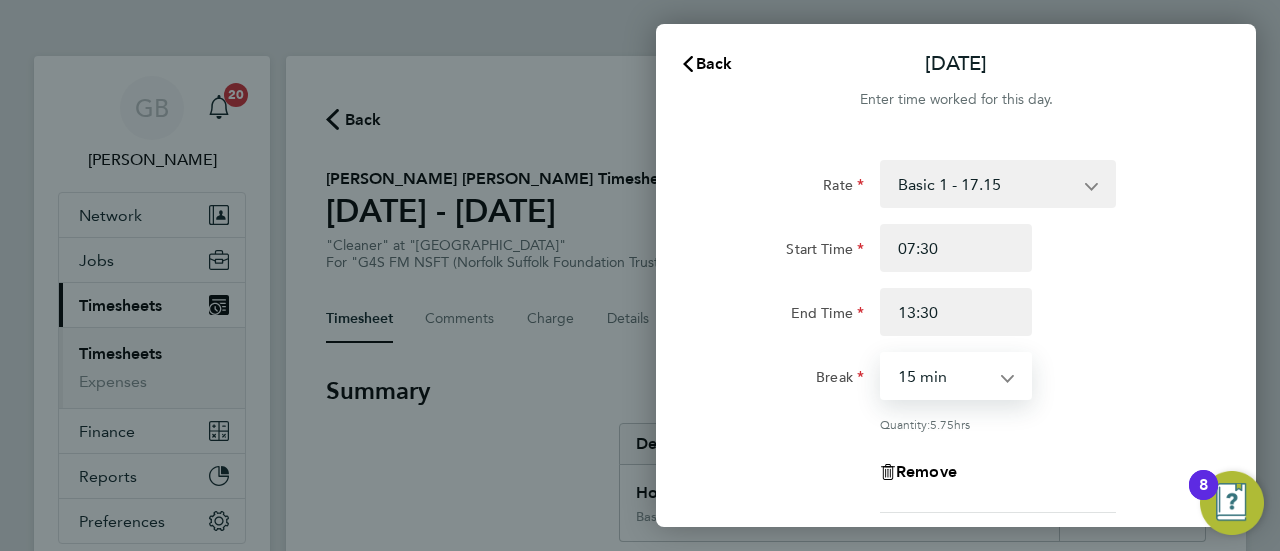 click on "0 min   15 min   30 min   45 min   60 min   75 min   90 min" at bounding box center (944, 376) 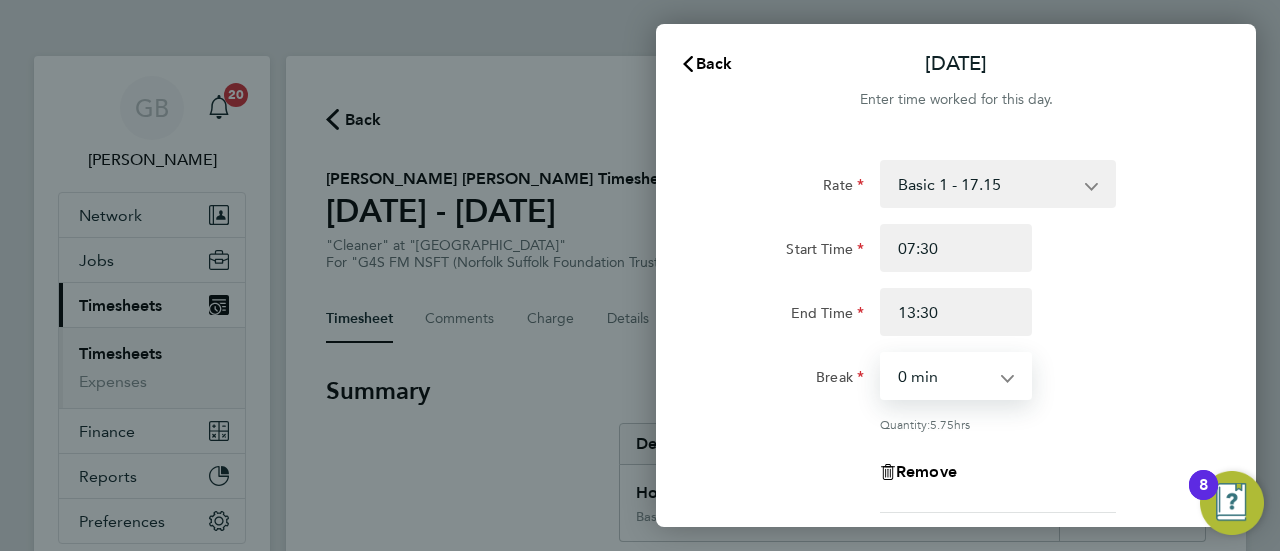 click on "0 min   15 min   30 min   45 min   60 min   75 min   90 min" at bounding box center [944, 376] 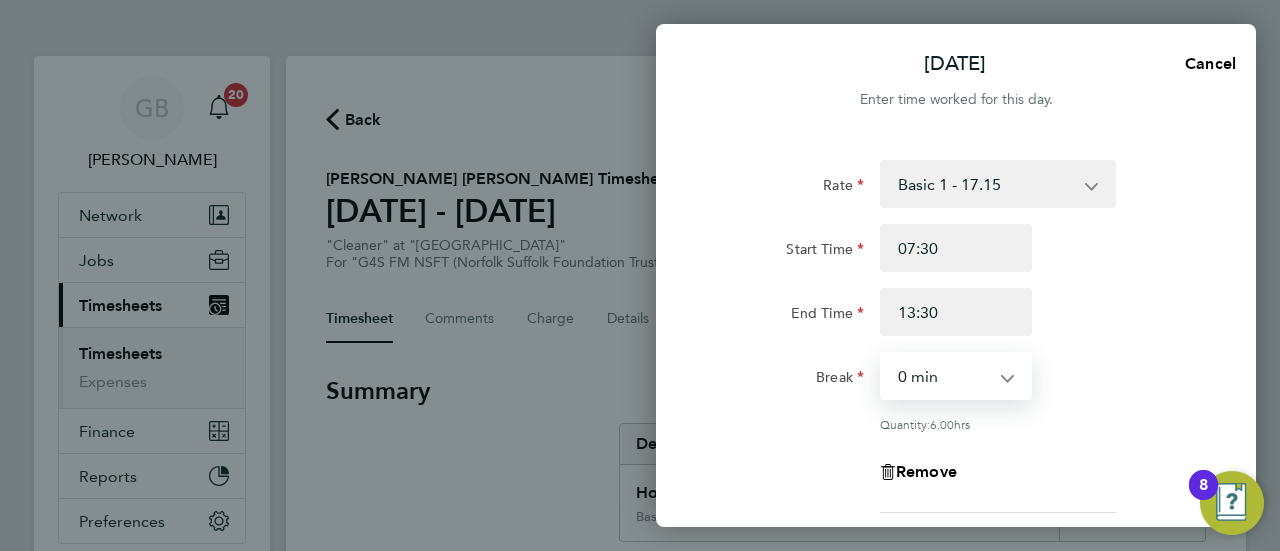 click on "End Time 13:30" 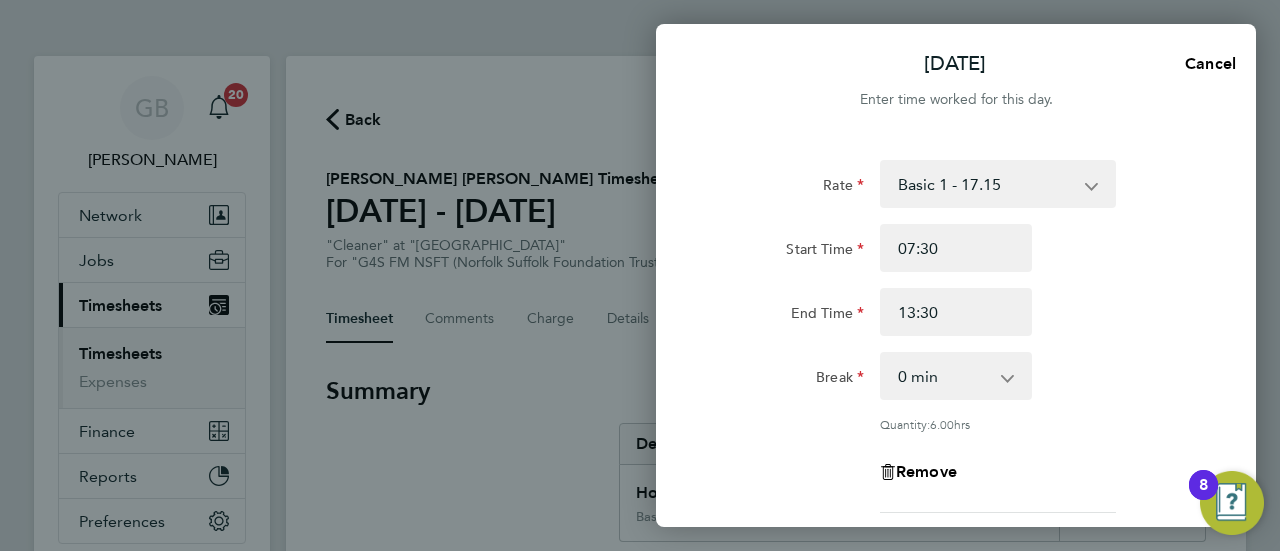 scroll, scrollTop: 352, scrollLeft: 0, axis: vertical 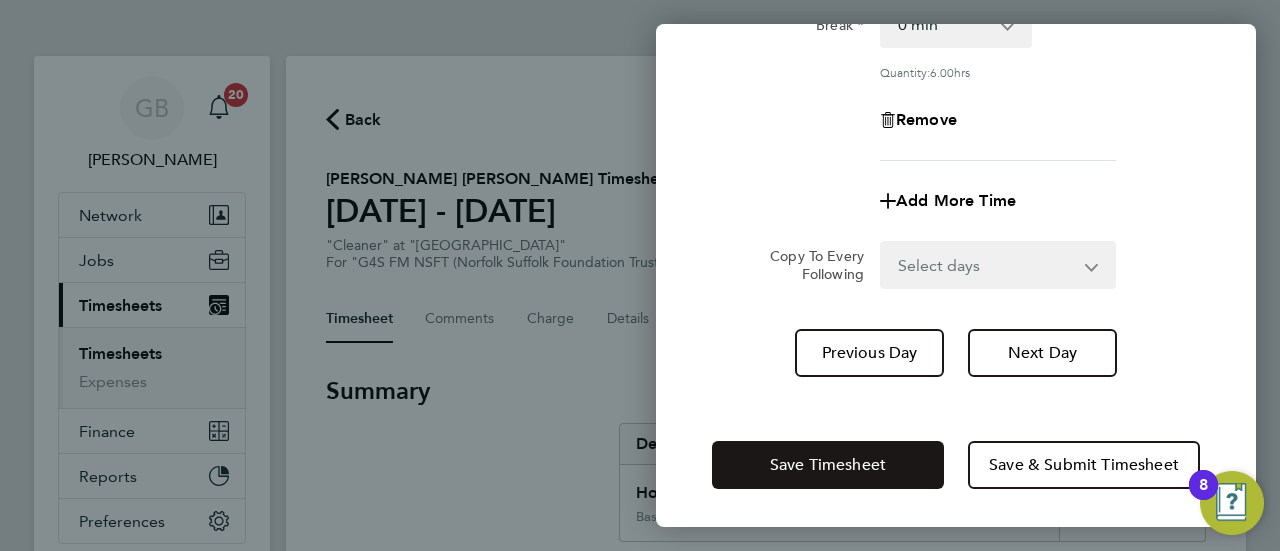 click on "Save Timesheet" 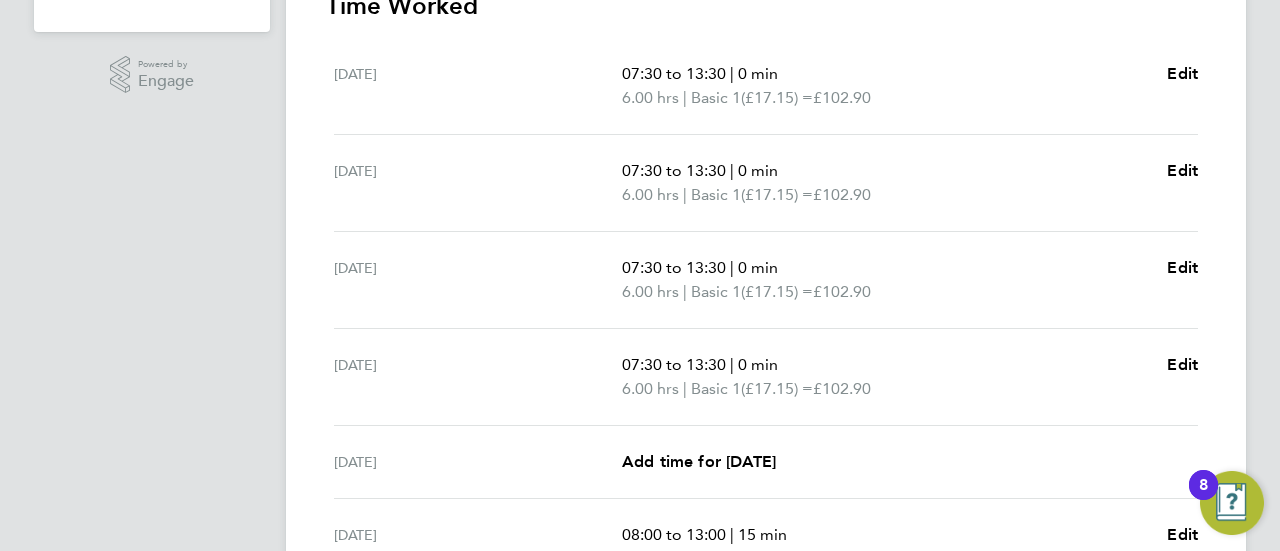 scroll, scrollTop: 890, scrollLeft: 0, axis: vertical 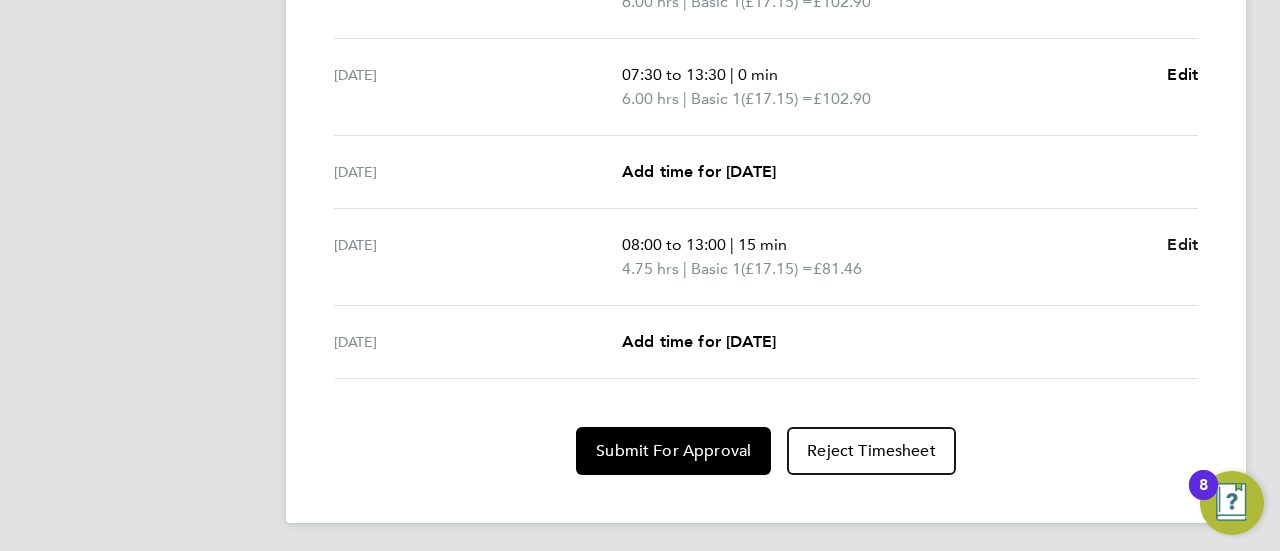 click on "Edit" at bounding box center (1182, 244) 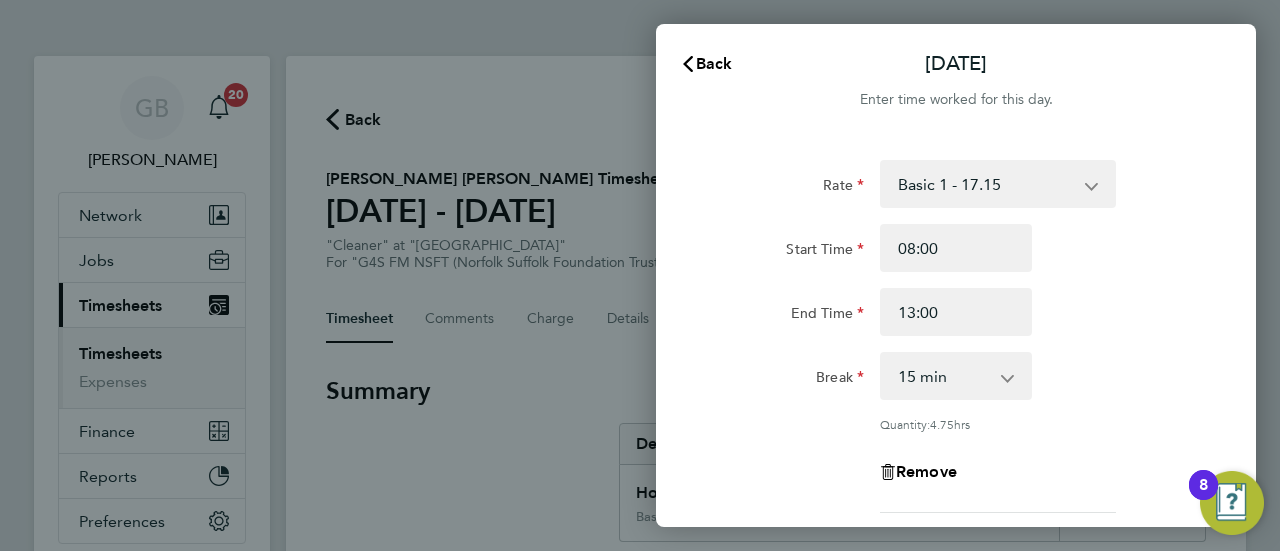scroll, scrollTop: 0, scrollLeft: 0, axis: both 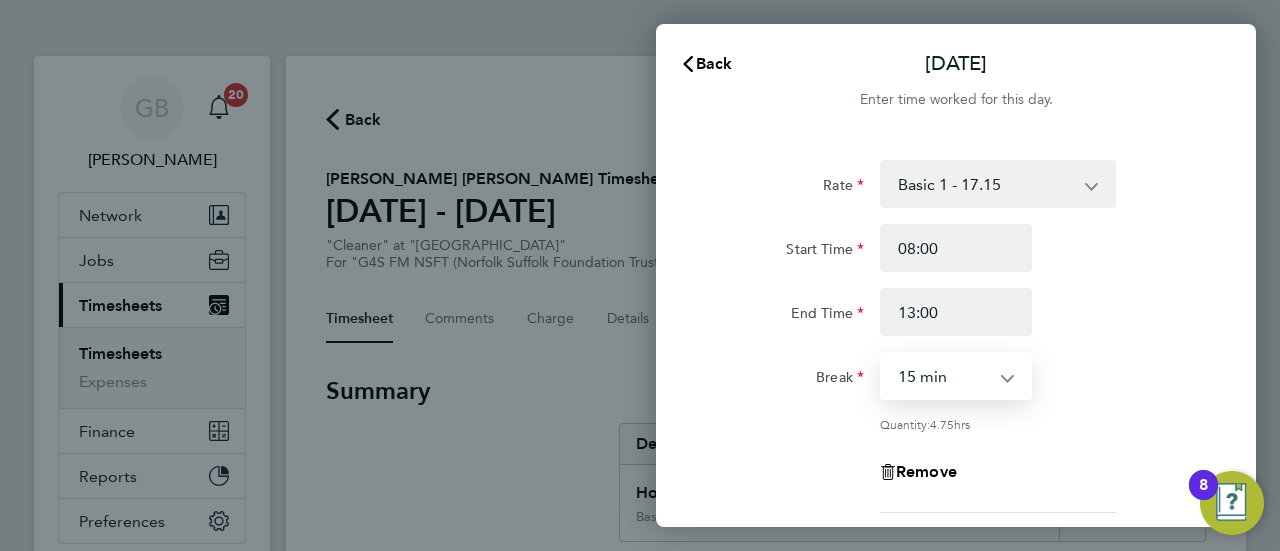 click on "0 min   15 min   30 min   45 min   60 min   75 min   90 min" at bounding box center [944, 376] 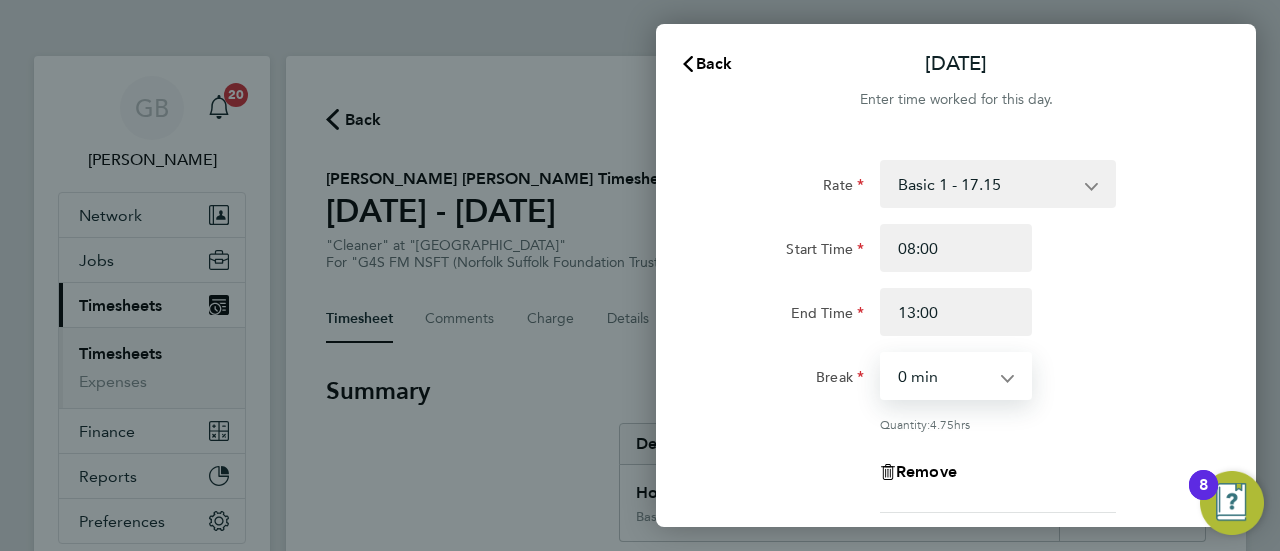 click on "0 min   15 min   30 min   45 min   60 min   75 min   90 min" at bounding box center (944, 376) 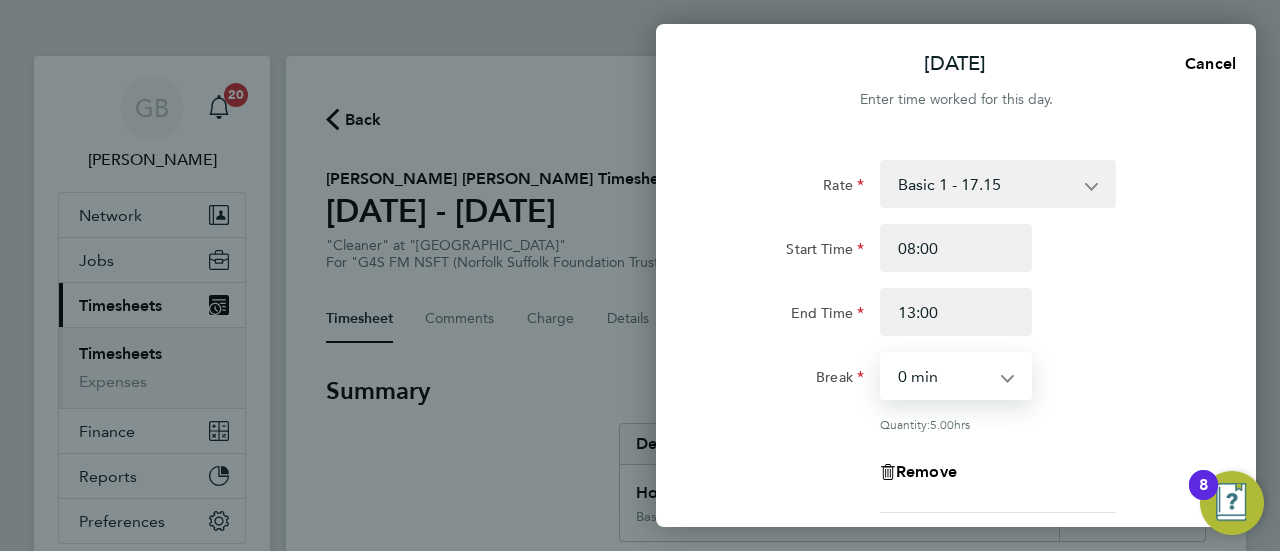 click on "End Time 13:00" 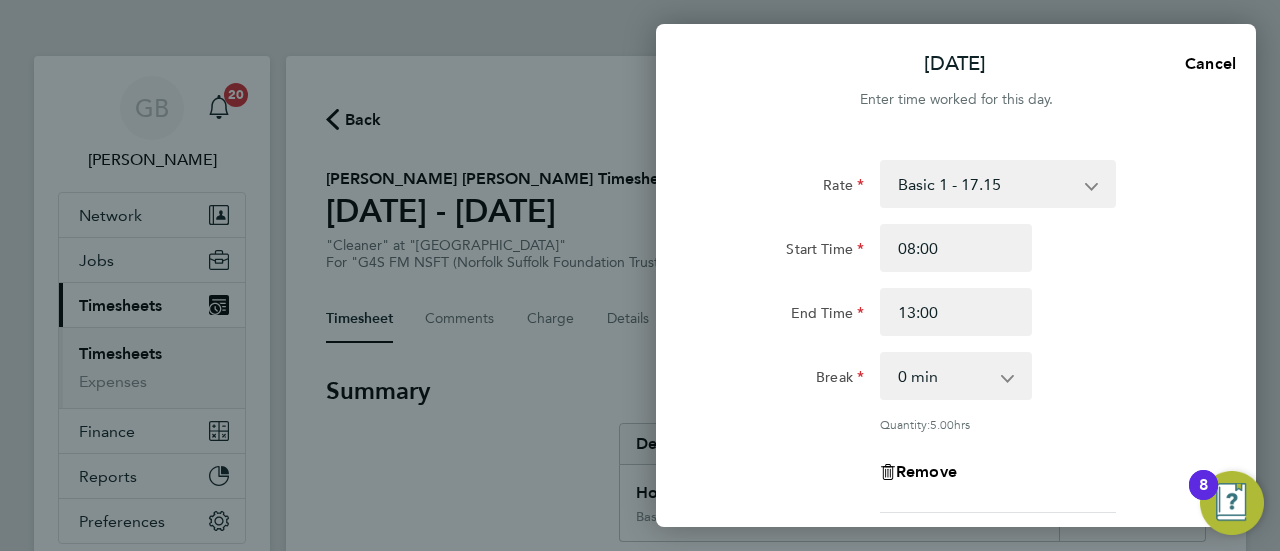 scroll, scrollTop: 352, scrollLeft: 0, axis: vertical 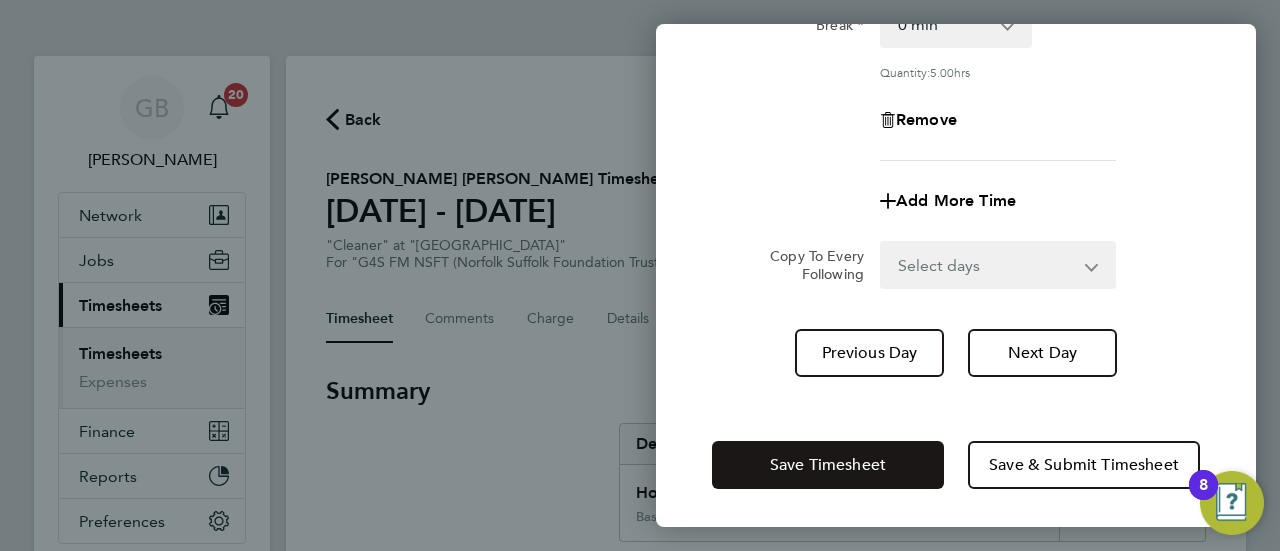 drag, startPoint x: 841, startPoint y: 475, endPoint x: 914, endPoint y: 411, distance: 97.082436 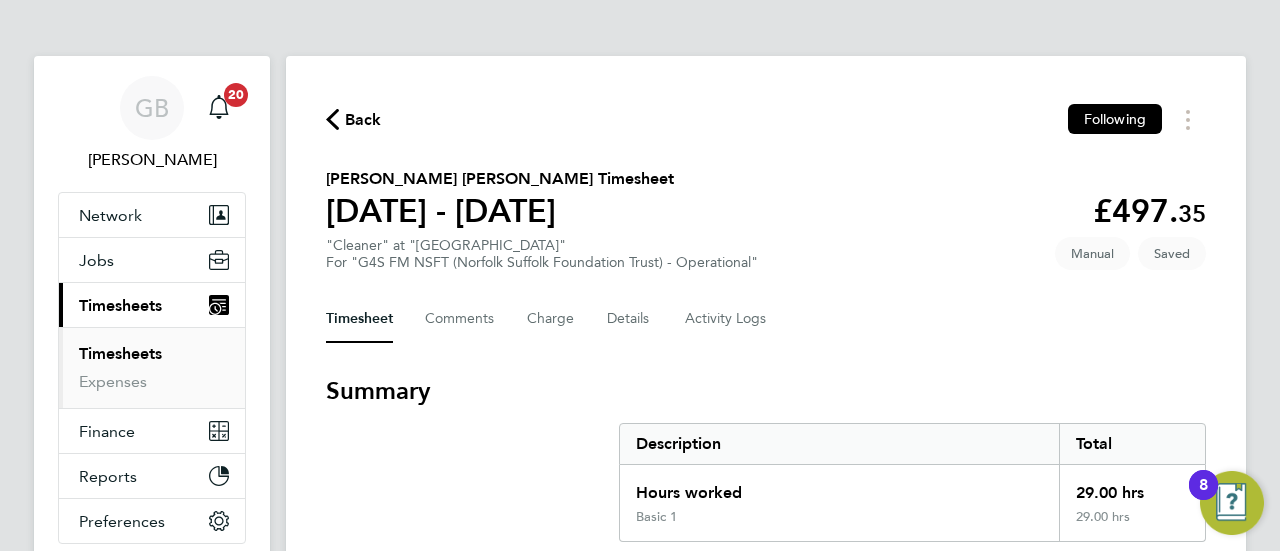 scroll, scrollTop: 890, scrollLeft: 0, axis: vertical 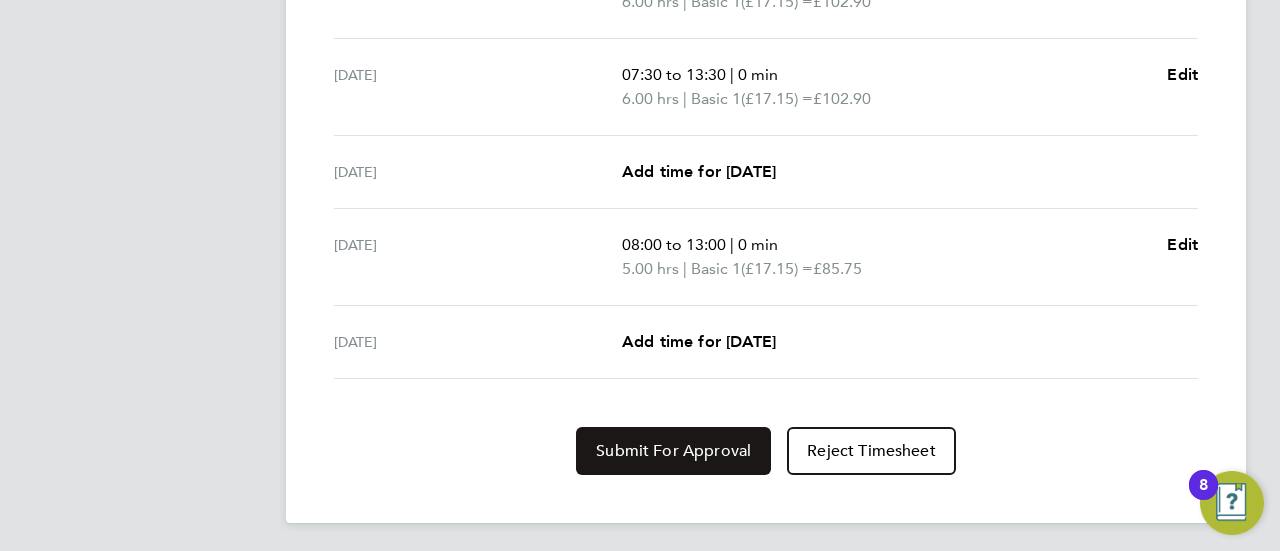 click on "Submit For Approval" 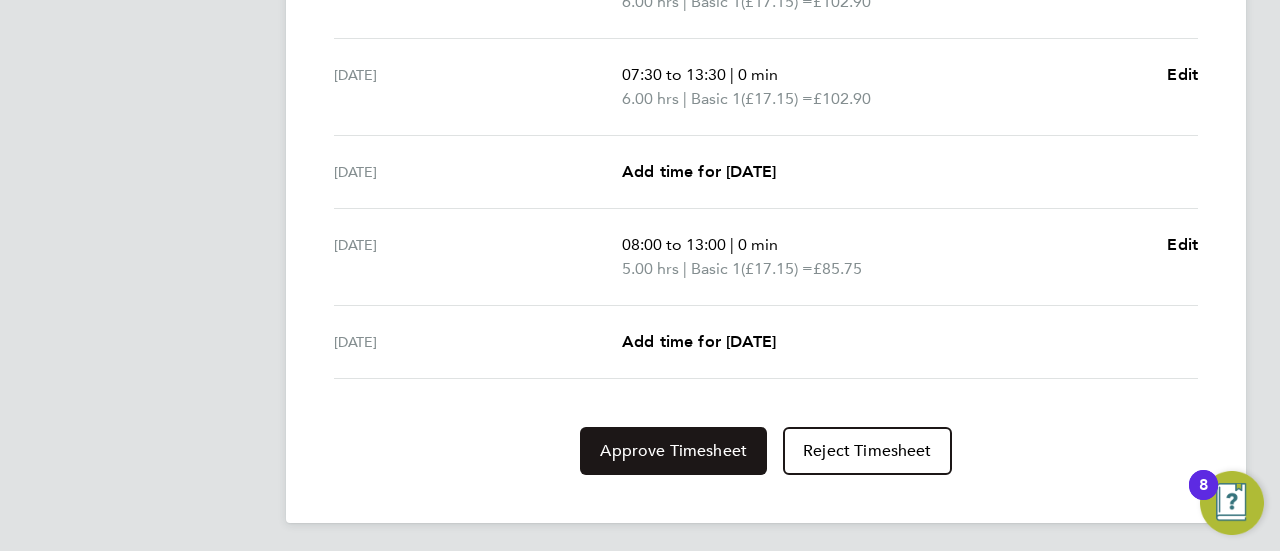 drag, startPoint x: 646, startPoint y: 457, endPoint x: 657, endPoint y: 454, distance: 11.401754 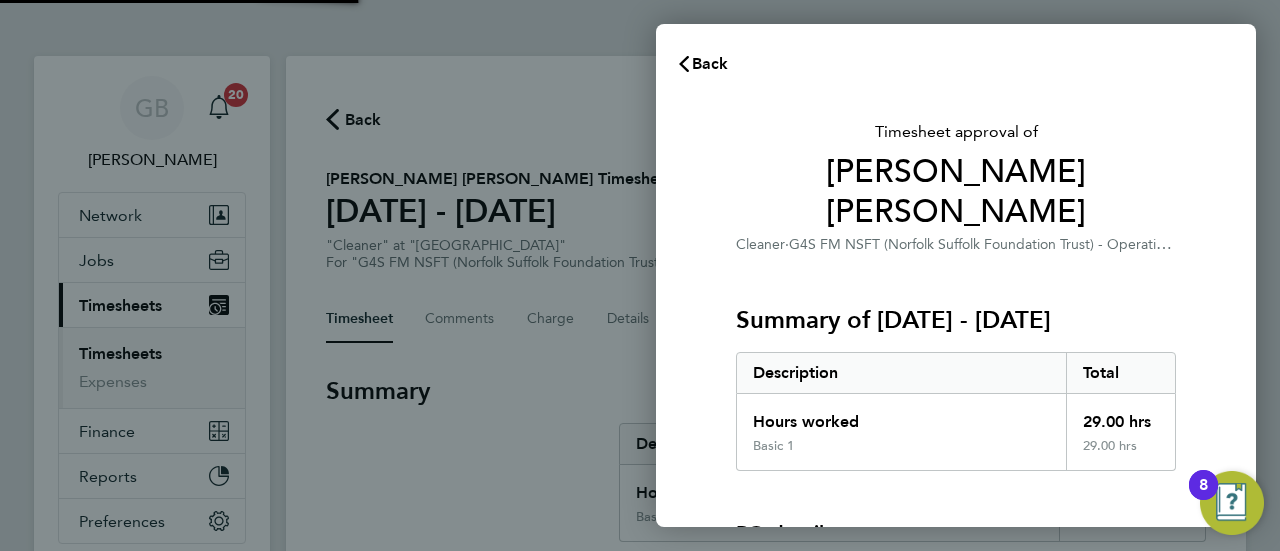 scroll, scrollTop: 0, scrollLeft: 0, axis: both 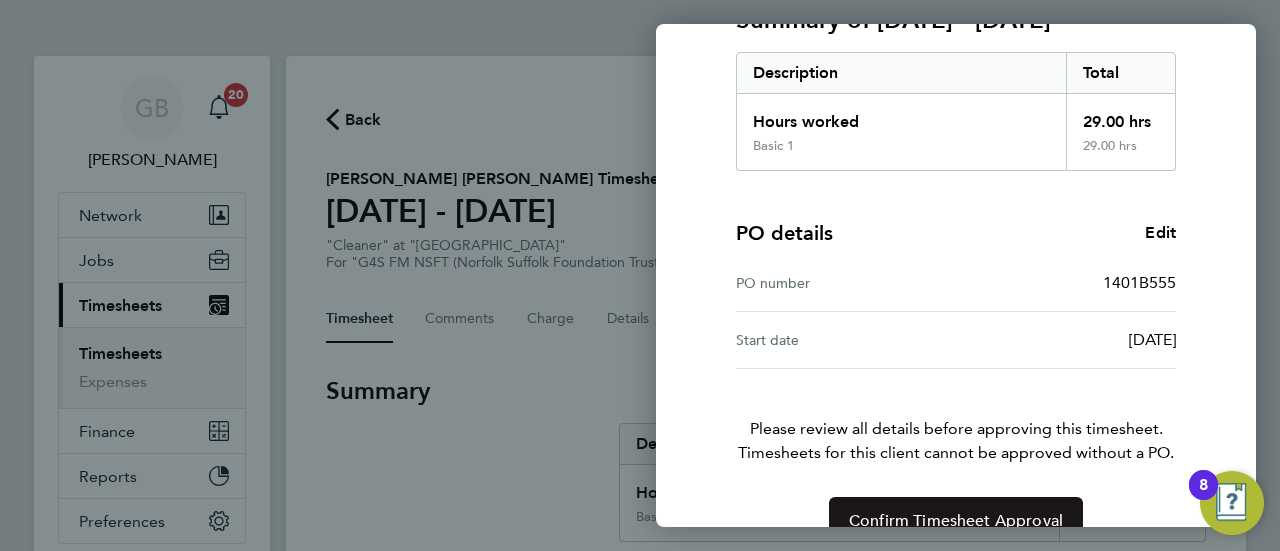 click on "Confirm Timesheet Approval" 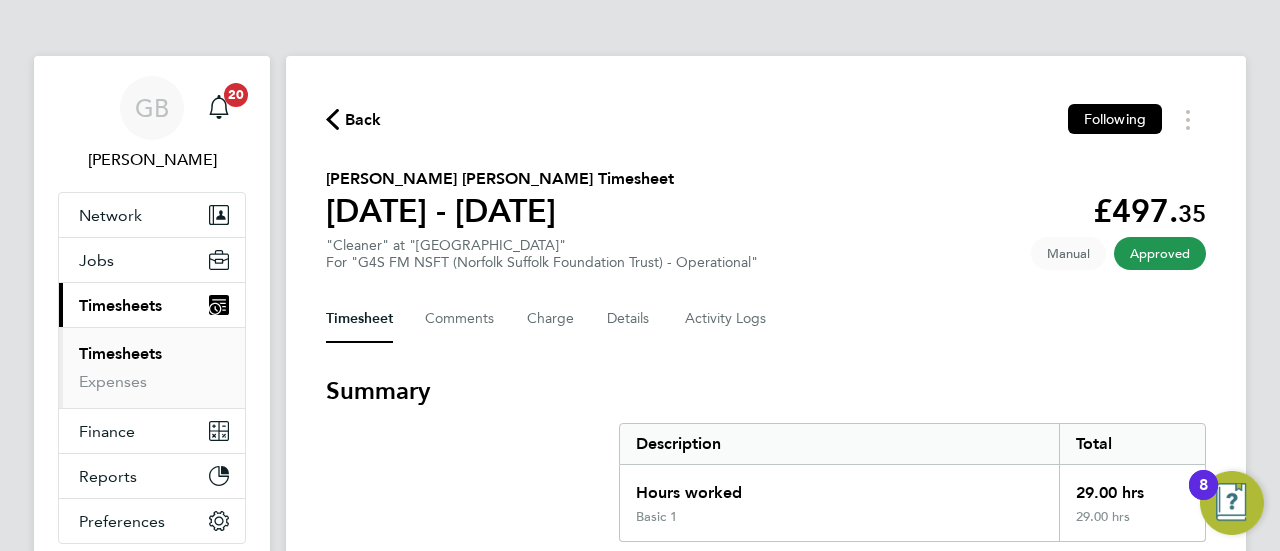 drag, startPoint x: 112, startPoint y: 295, endPoint x: 123, endPoint y: 299, distance: 11.7046995 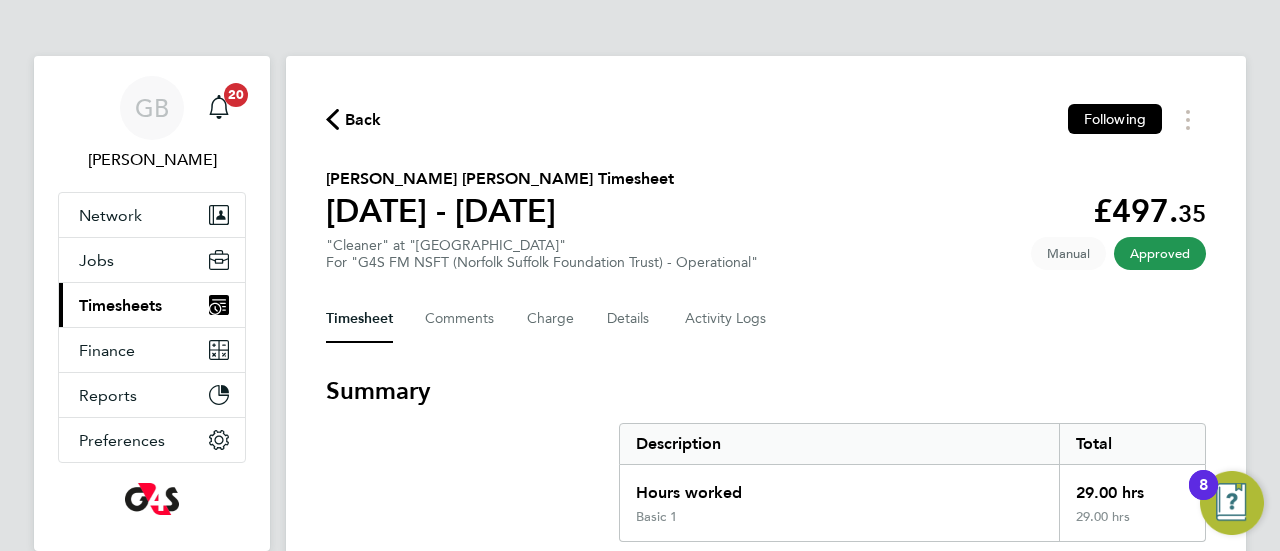 click on "Timesheets" at bounding box center (120, 305) 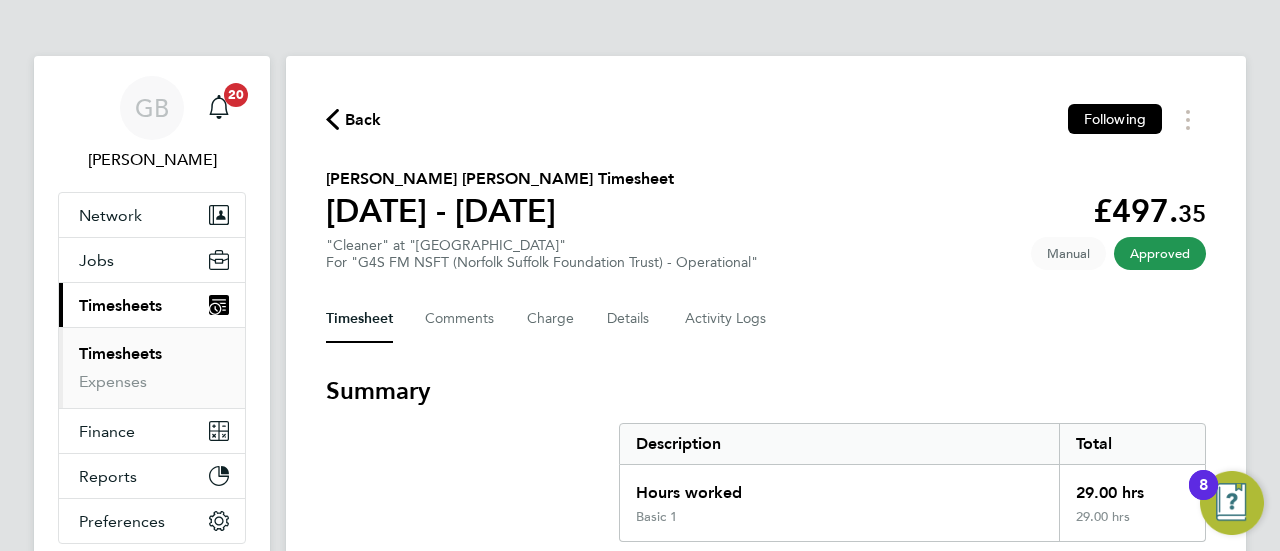 click on "Timesheets" at bounding box center (120, 353) 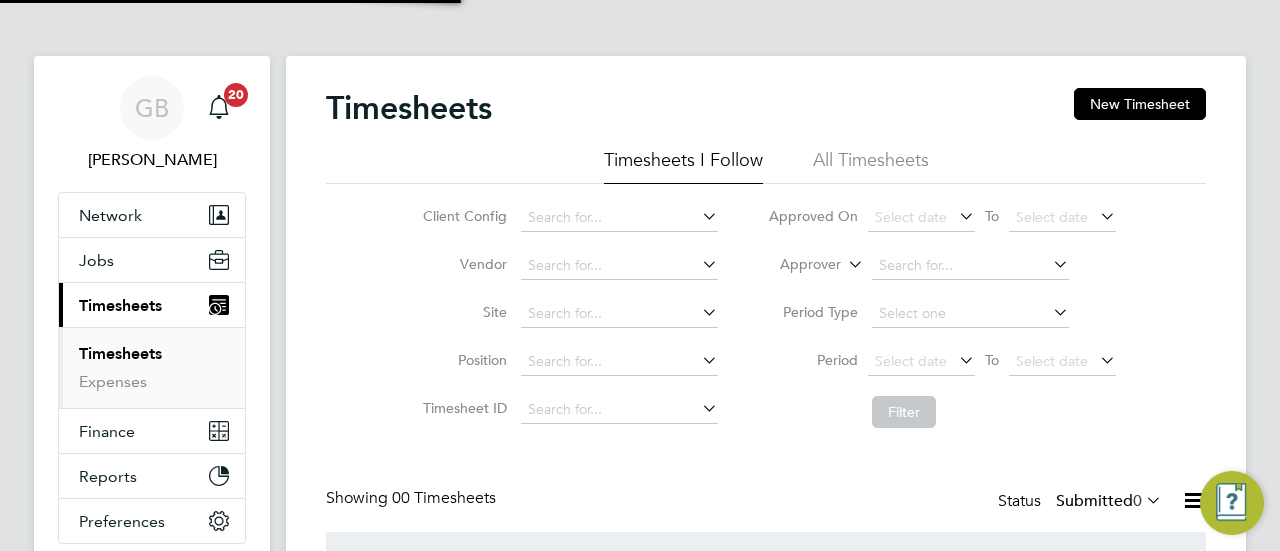 scroll, scrollTop: 188, scrollLeft: 0, axis: vertical 